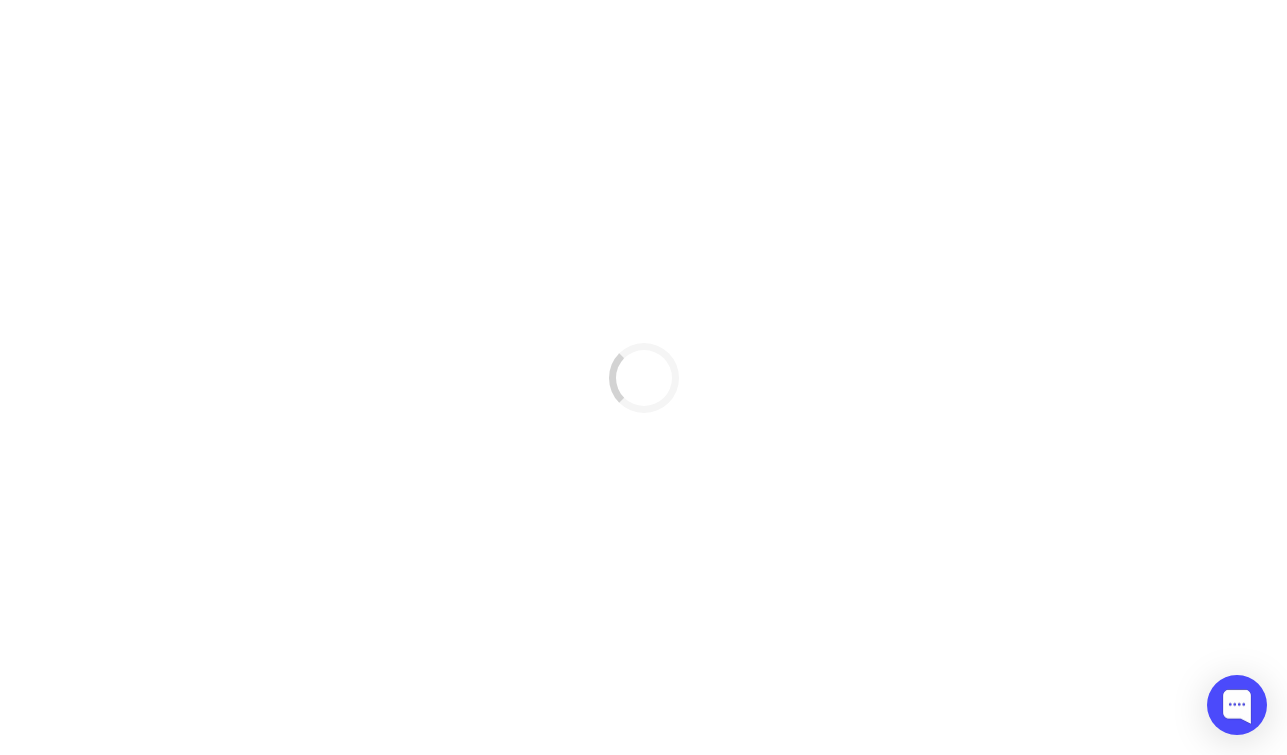 scroll, scrollTop: 0, scrollLeft: 0, axis: both 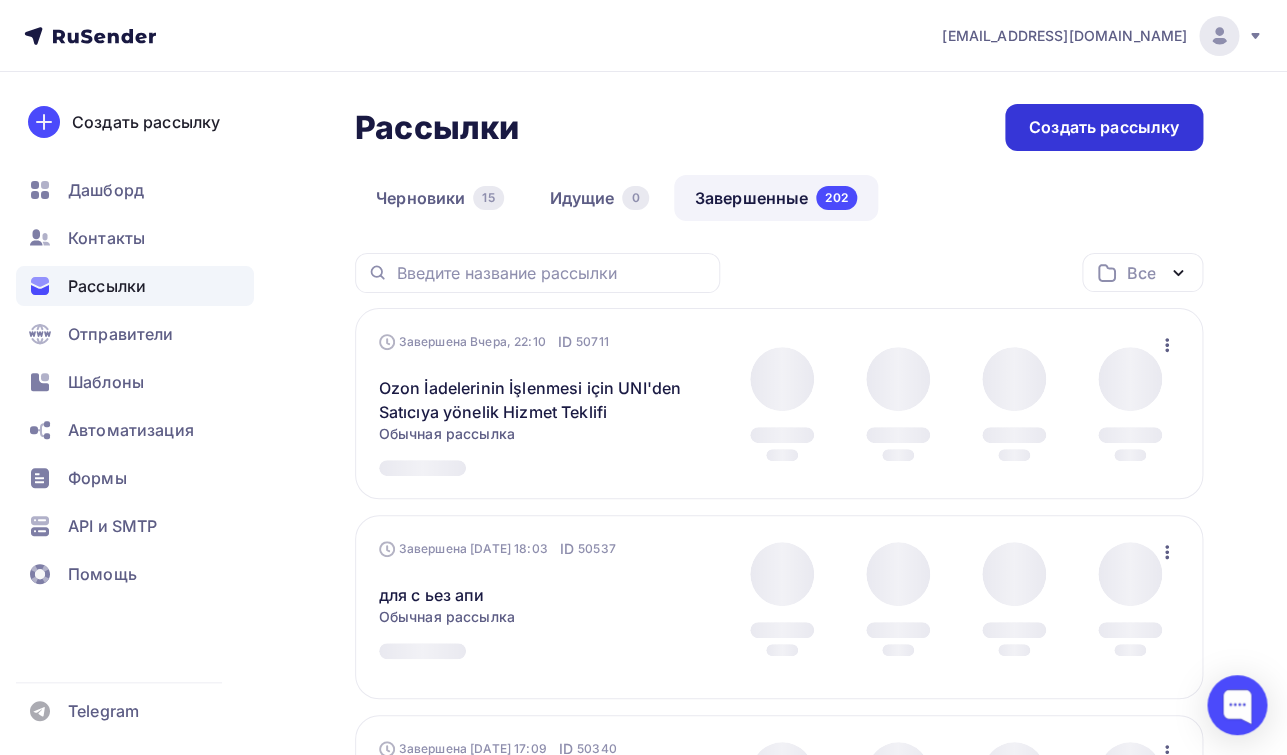 click on "Создать рассылку" at bounding box center [1104, 127] 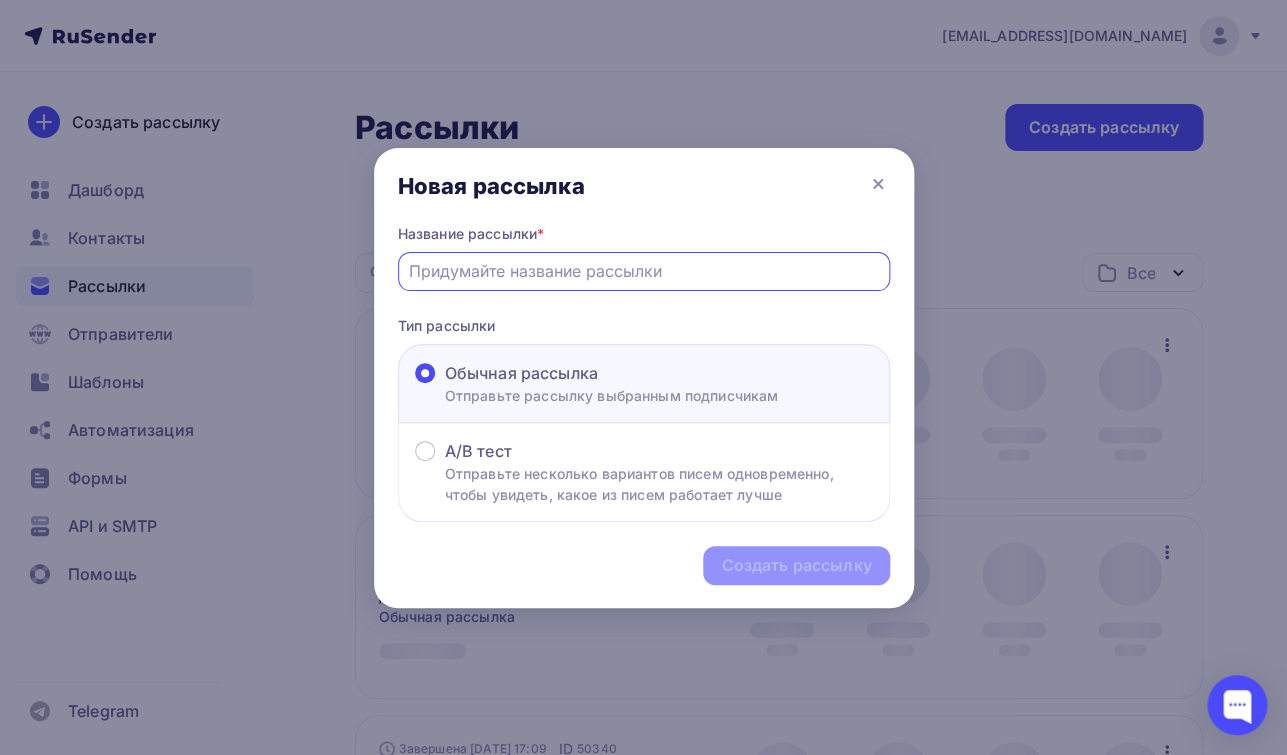 click at bounding box center (643, 271) 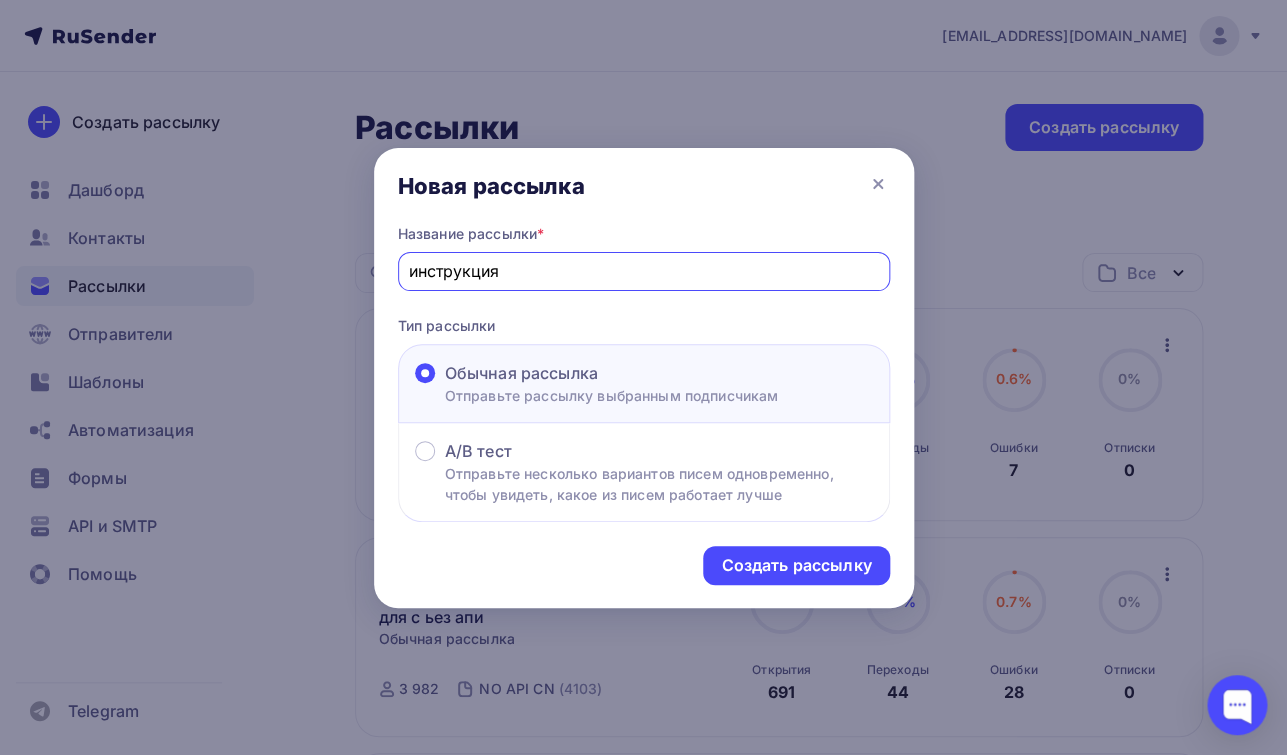 type on "инструкция" 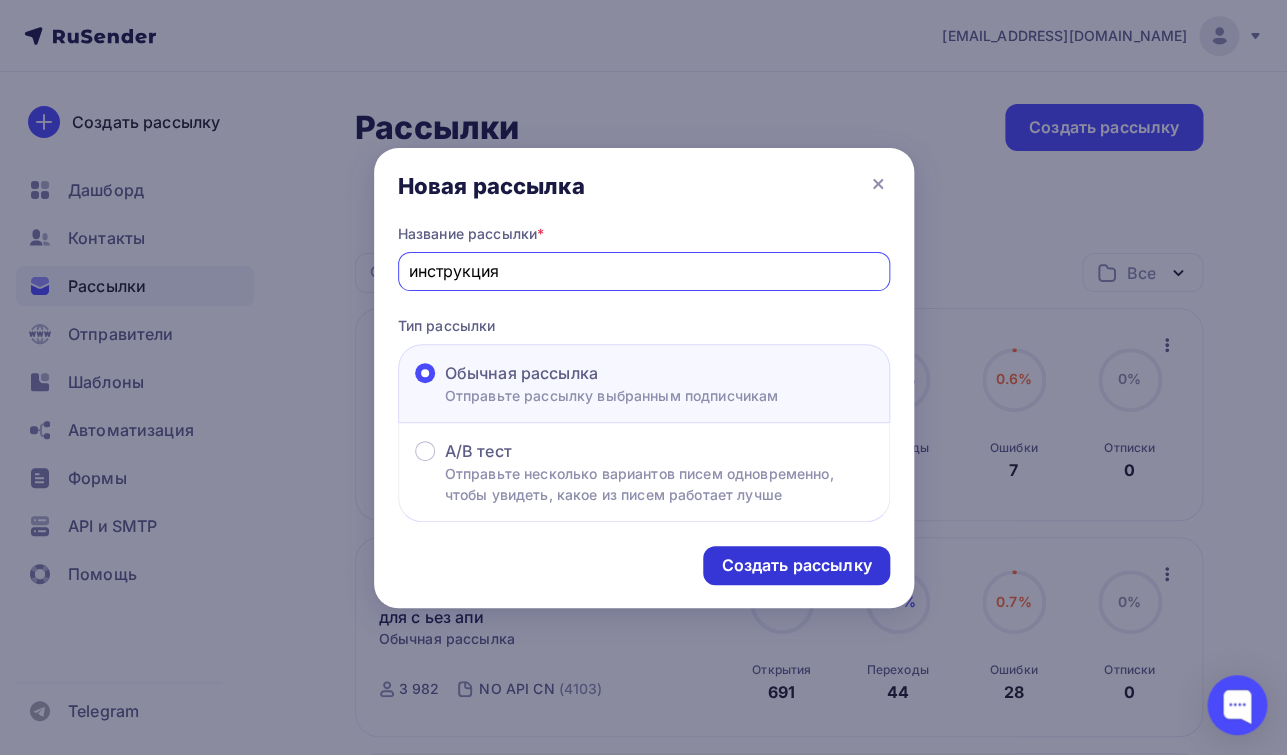click on "Создать рассылку" at bounding box center (796, 565) 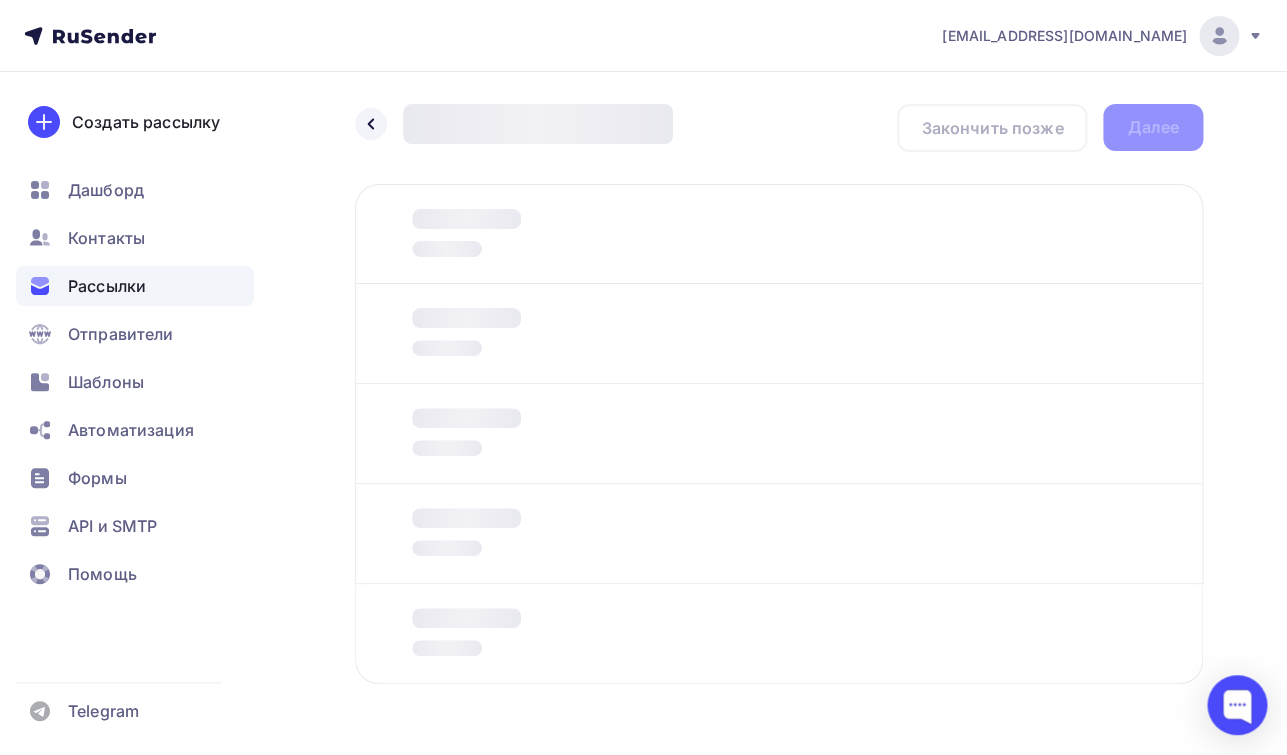 scroll, scrollTop: 58, scrollLeft: 0, axis: vertical 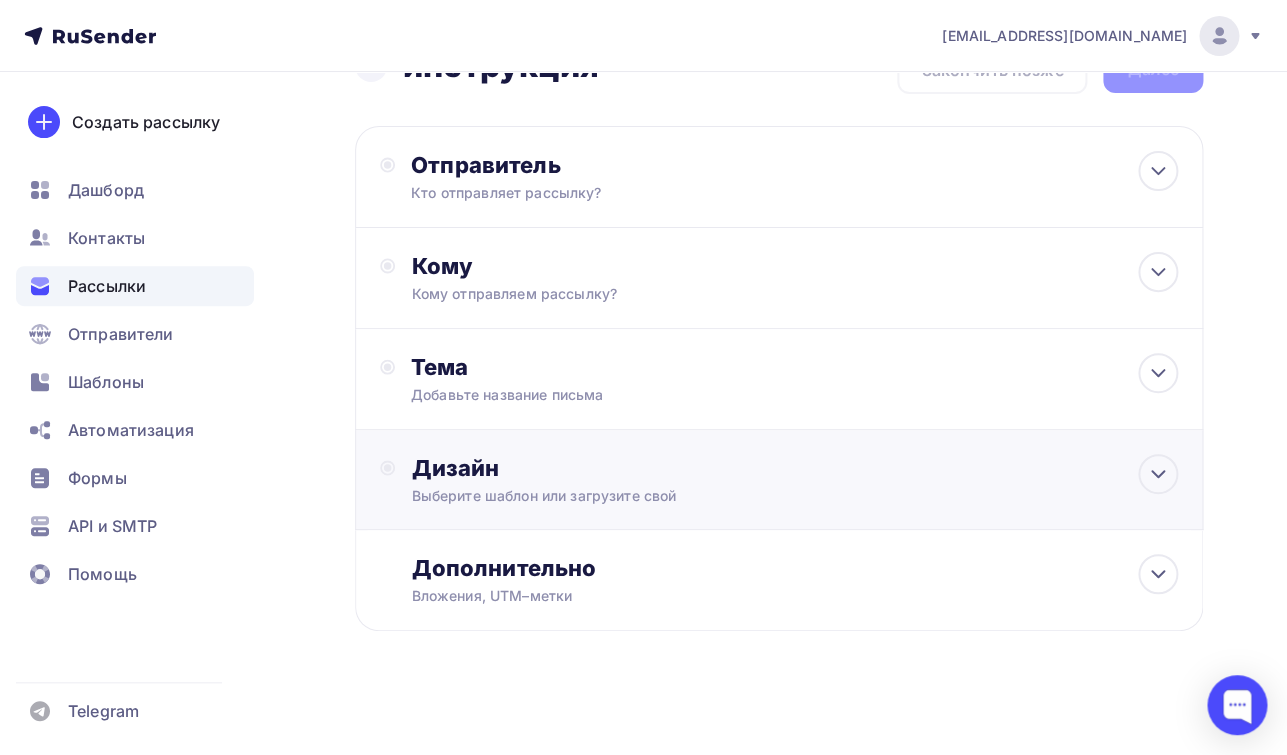 click on "Дизайн" at bounding box center (794, 468) 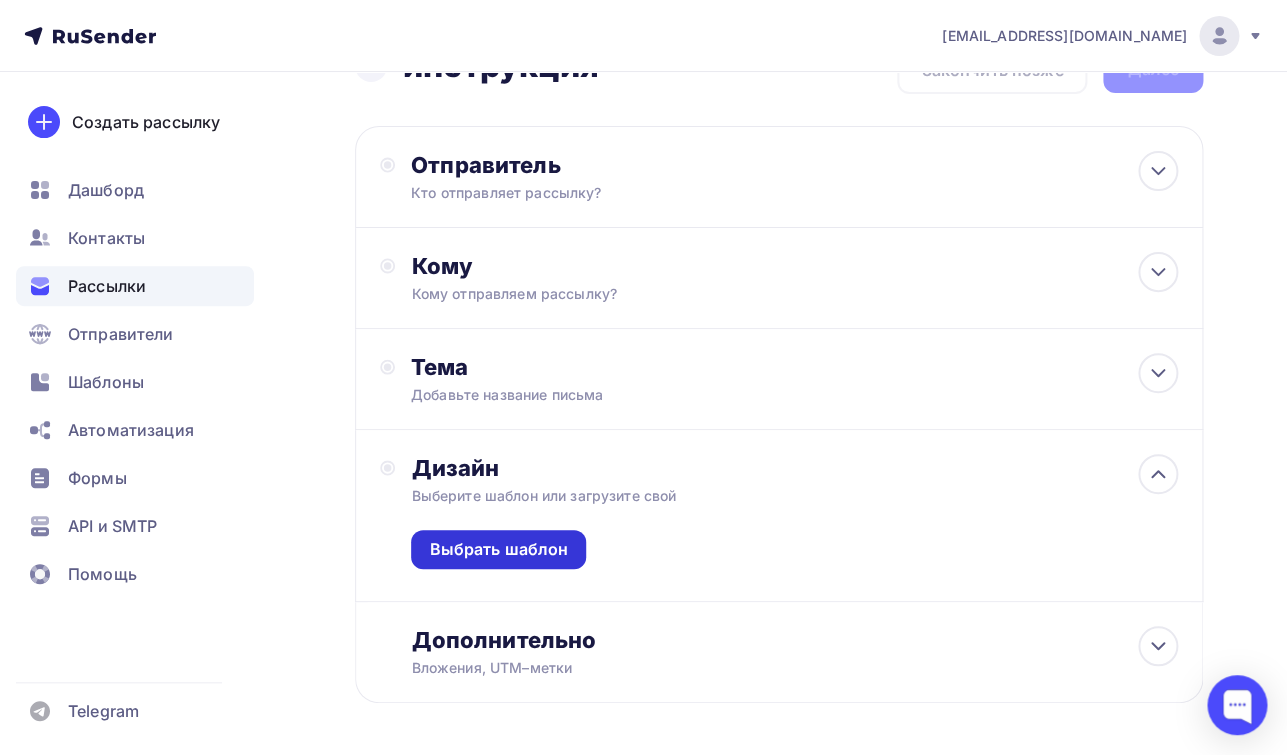 click on "Выбрать шаблон" at bounding box center [498, 549] 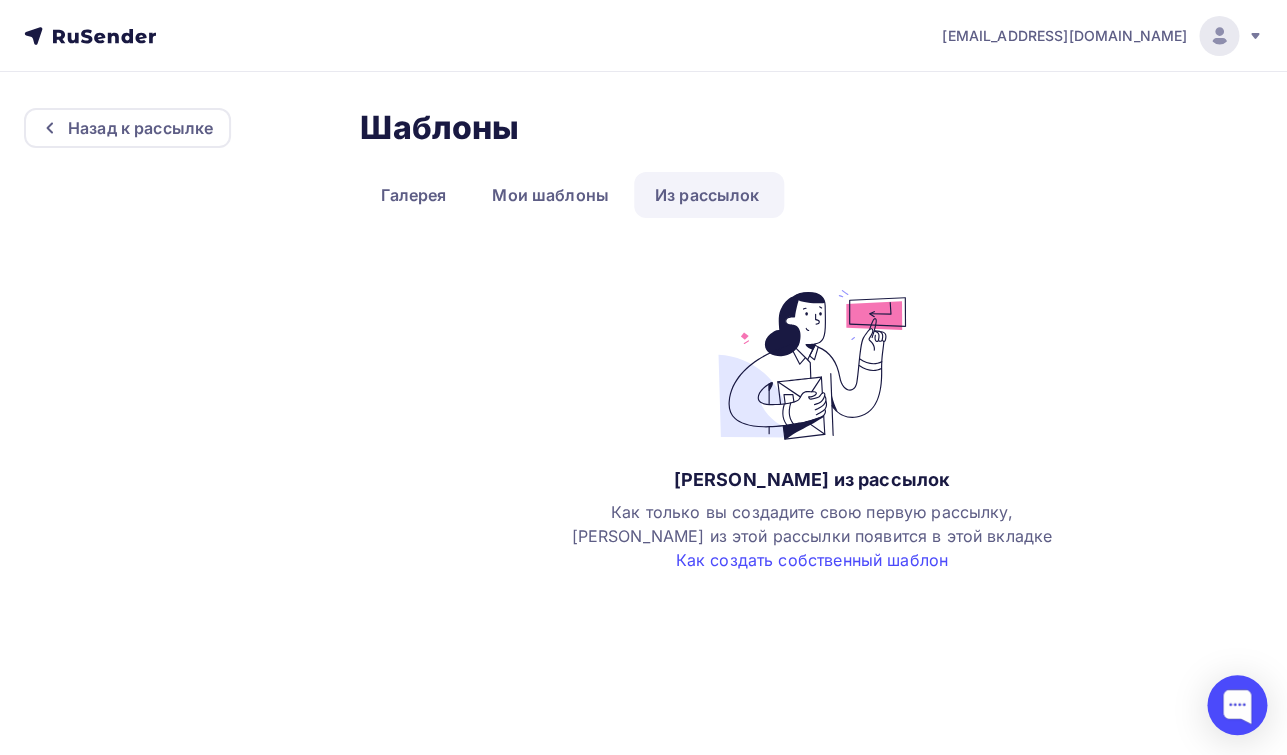 scroll, scrollTop: 0, scrollLeft: 0, axis: both 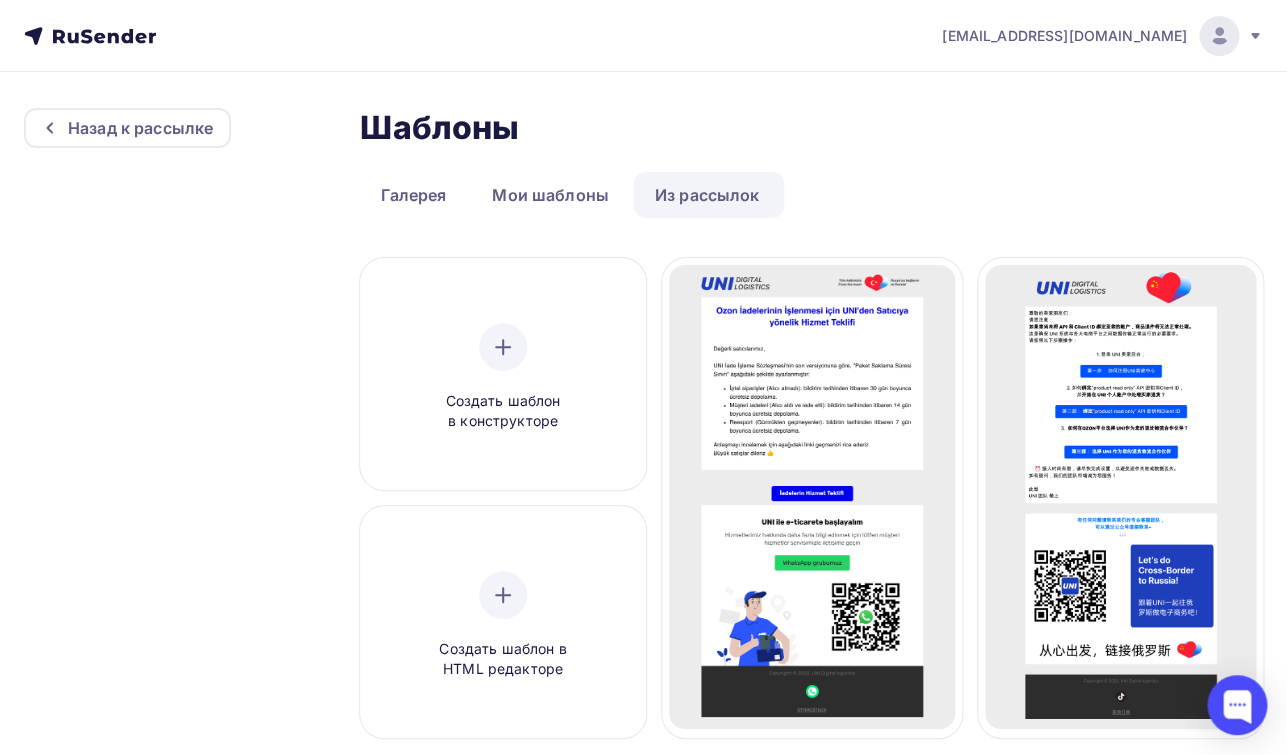 click on "Из рассылок" at bounding box center [707, 195] 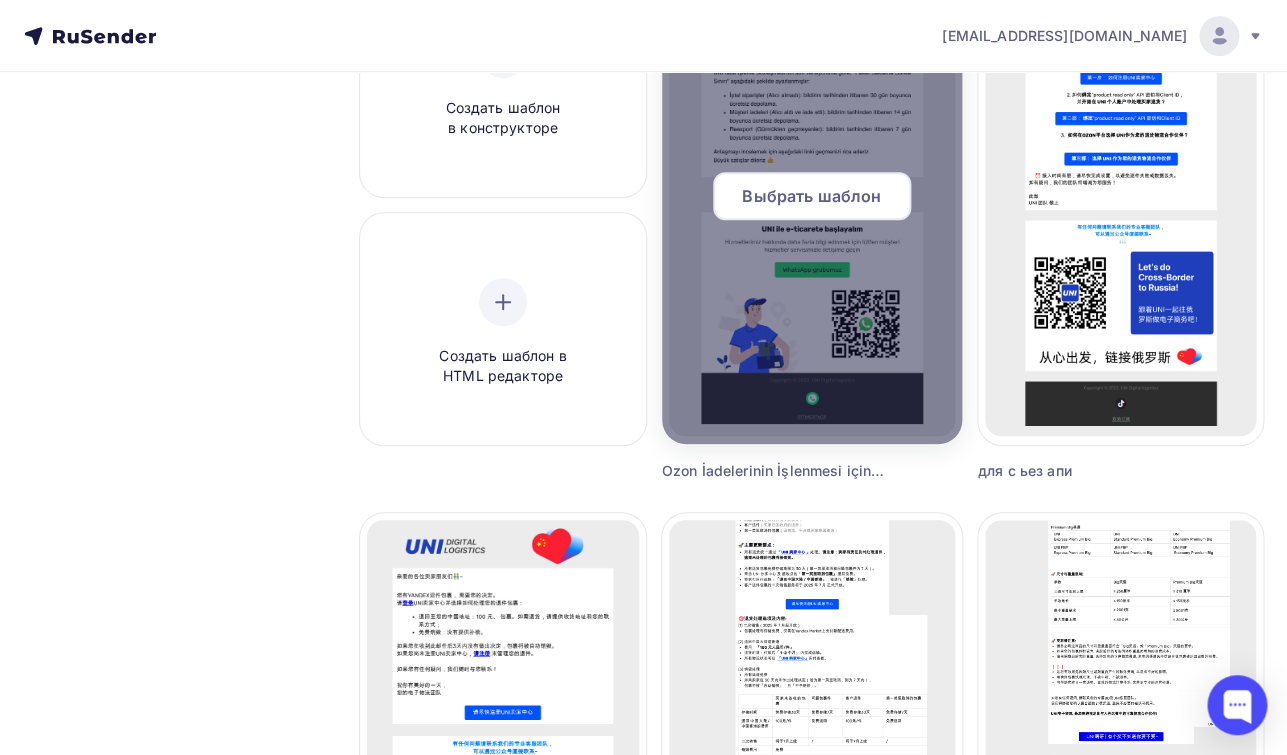 scroll, scrollTop: 448, scrollLeft: 0, axis: vertical 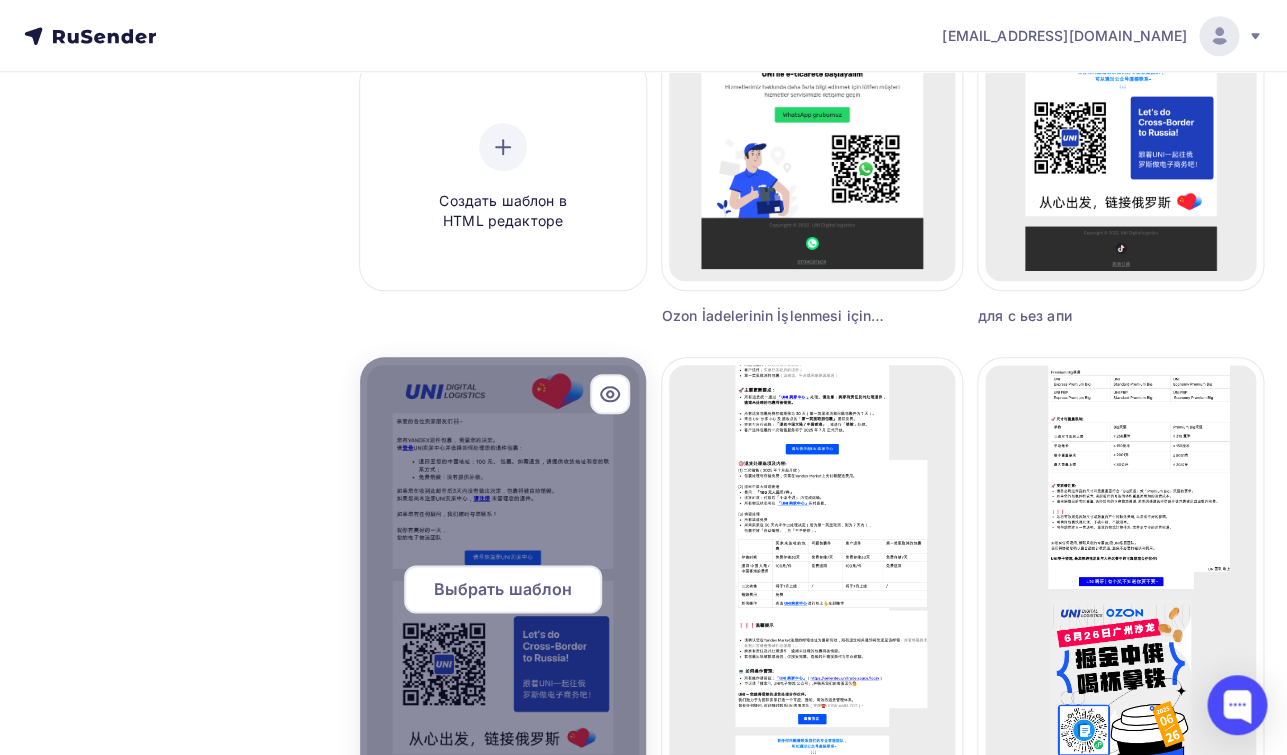 click on "Выбрать шаблон" at bounding box center (503, 589) 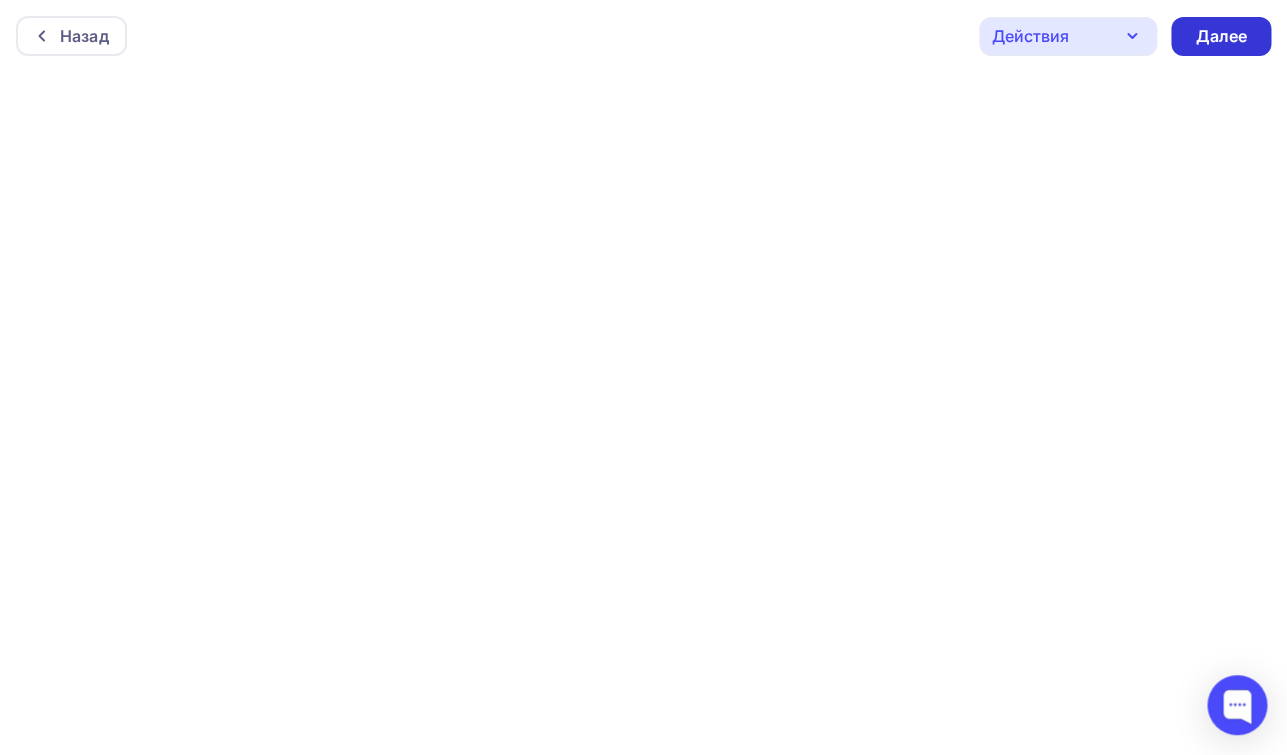 click on "Далее" at bounding box center (1221, 36) 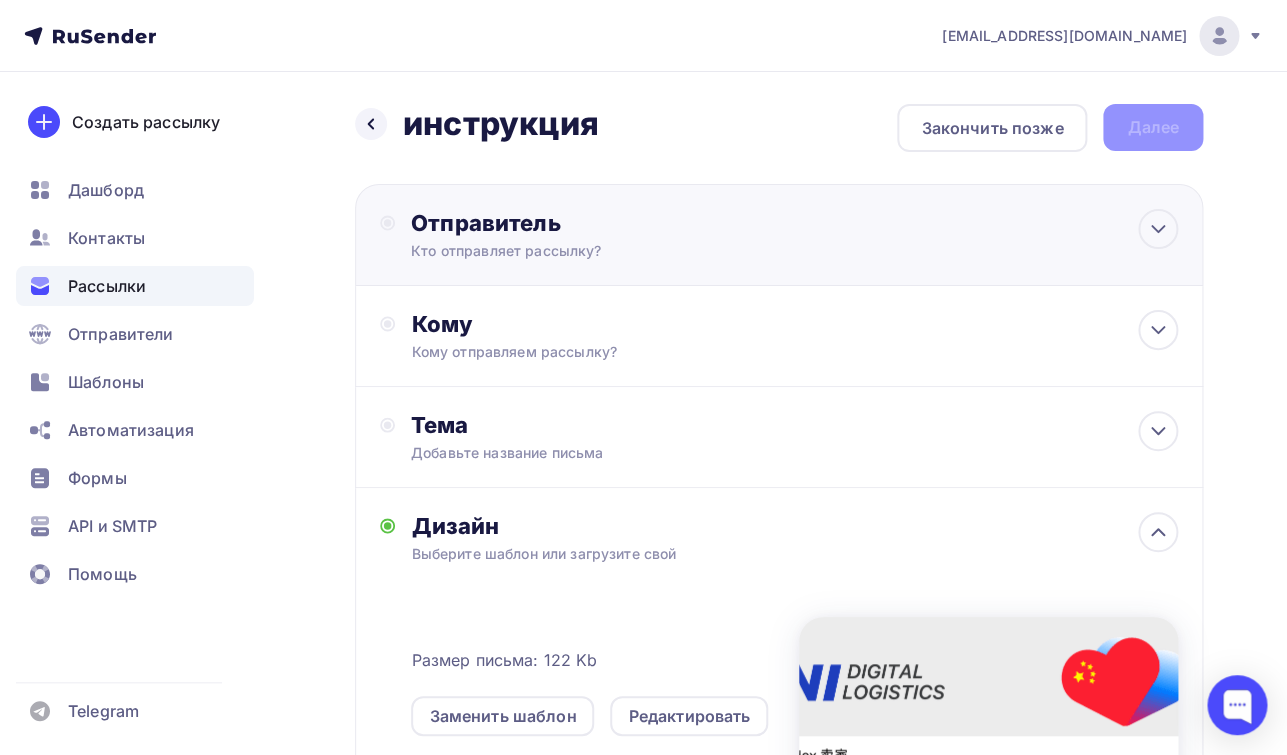 click on "Отправитель" at bounding box center [627, 223] 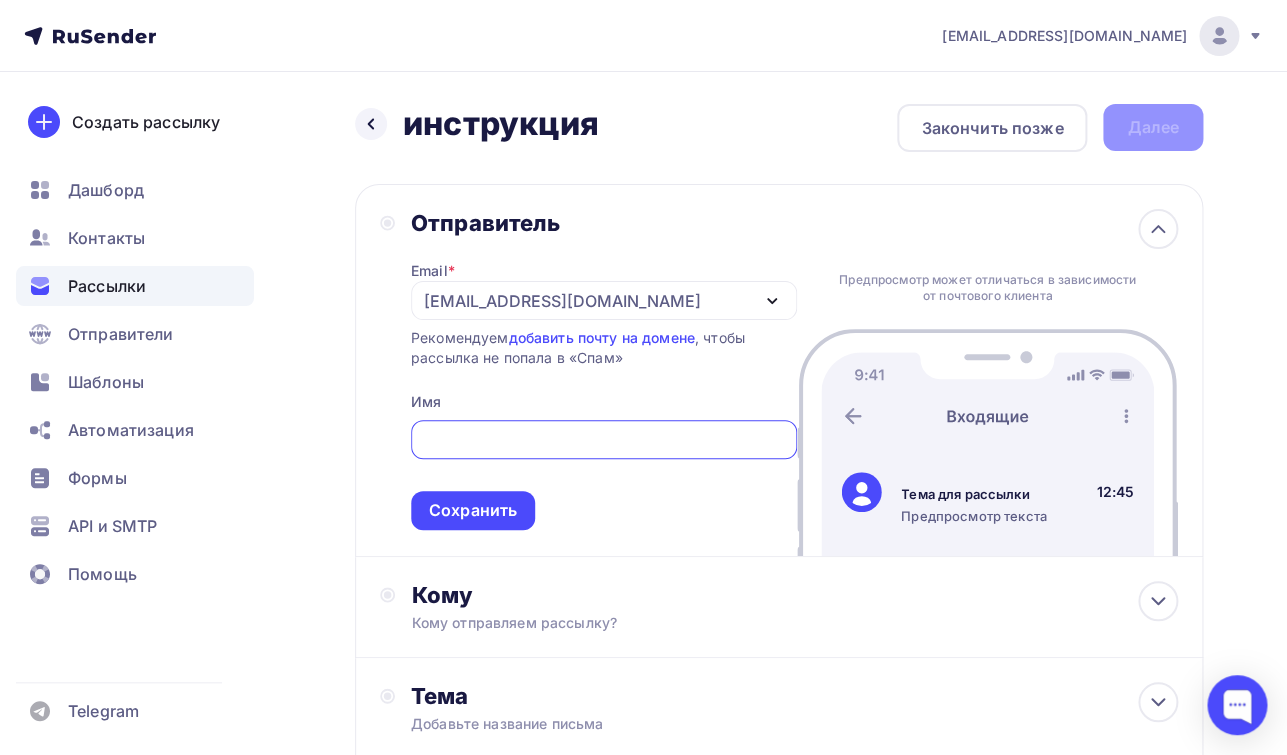 scroll, scrollTop: 0, scrollLeft: 0, axis: both 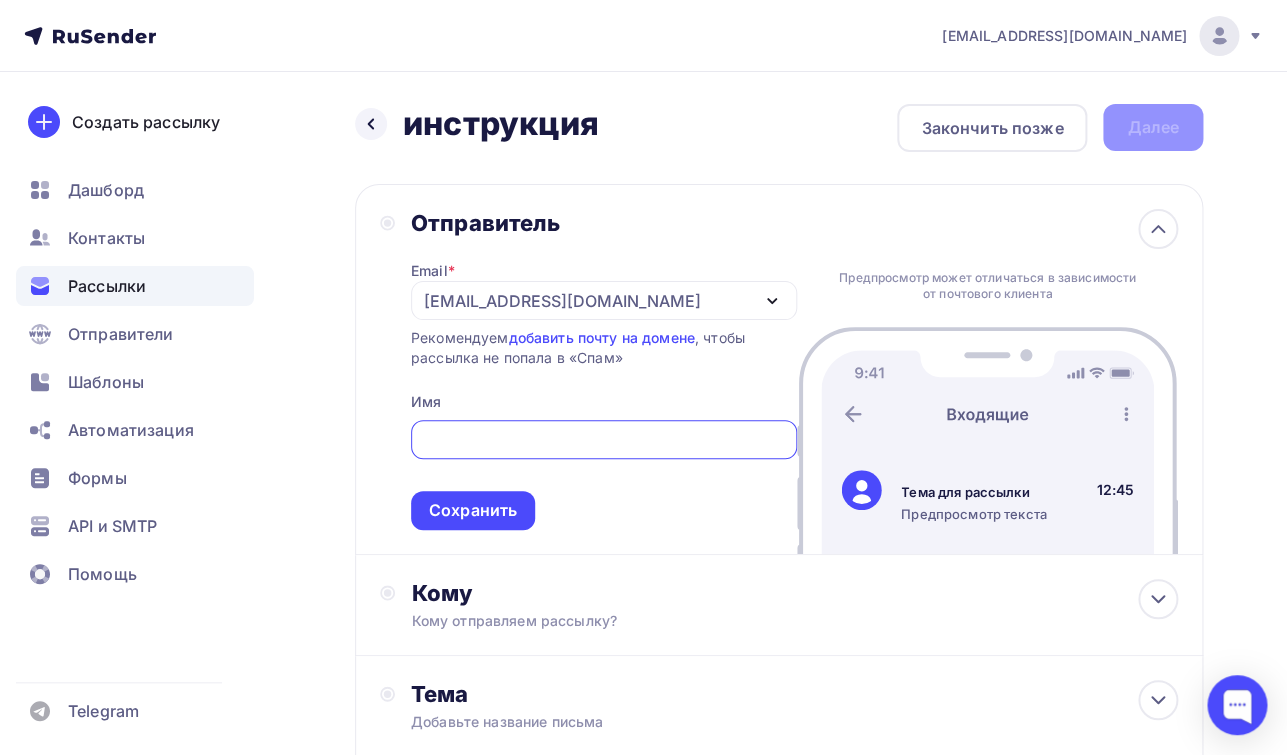 click on "[EMAIL_ADDRESS][DOMAIN_NAME]" at bounding box center [604, 300] 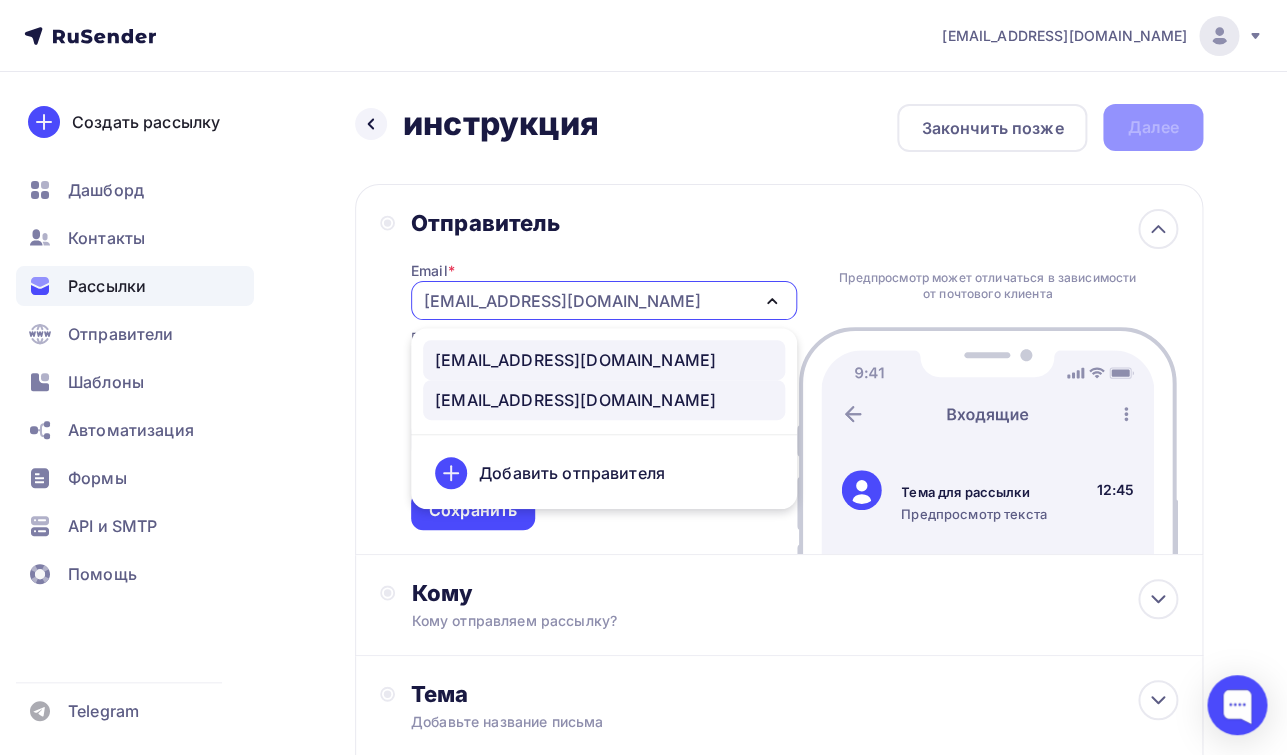 click on "[EMAIL_ADDRESS][DOMAIN_NAME]" at bounding box center (575, 360) 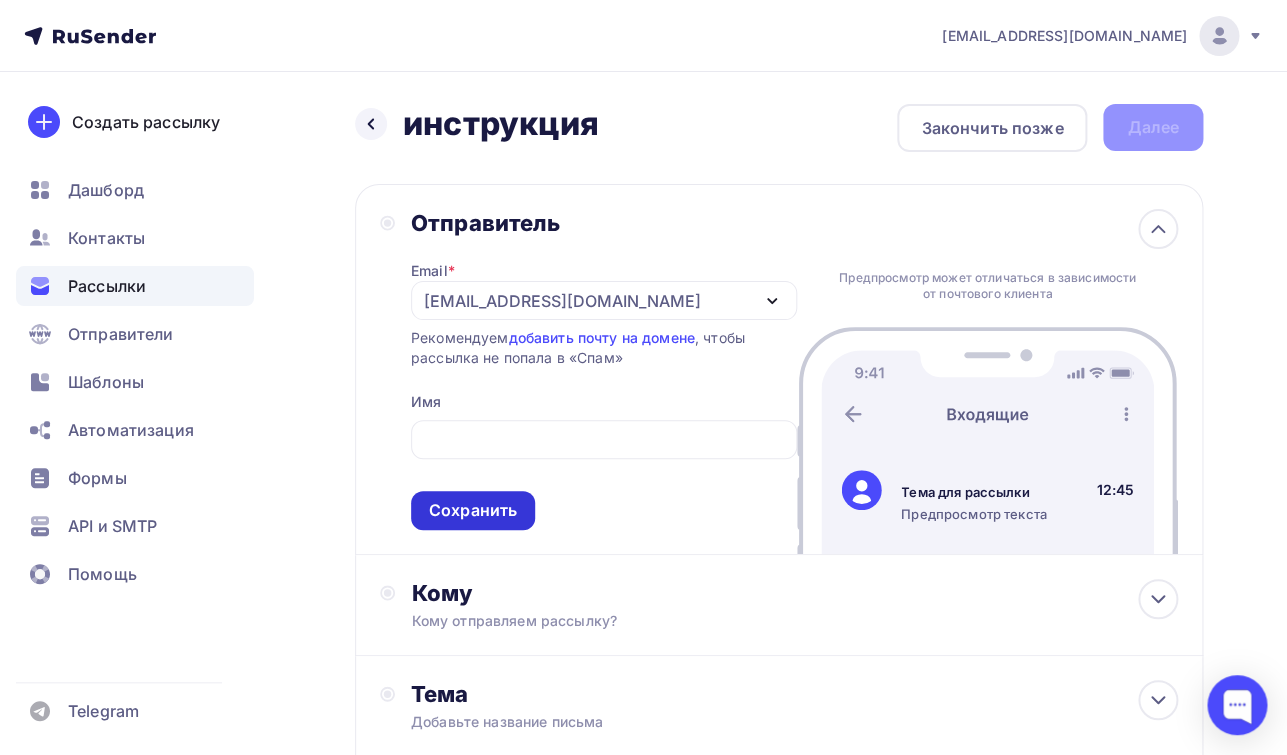 click on "Сохранить" at bounding box center [473, 510] 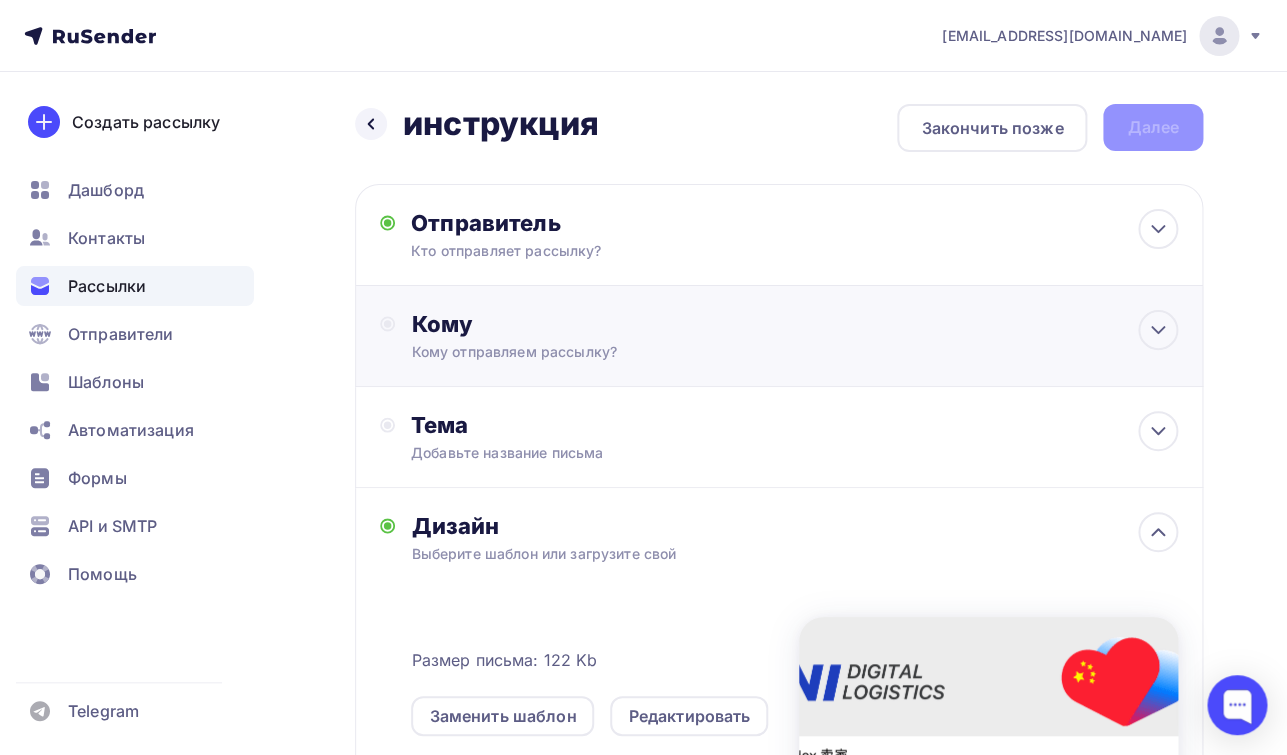 click on "Кому
Кому отправляем рассылку?
Списки получателей
Выберите список
Все списки
id
NO API CN
(3 974)
#24155
Passive CN
(54 908)
#24154
Active CN
(19 269)
#24153
new yan
(347)
#24147
Yan full
(171)
#24116
ASE+Ozon TR
(15)
#17047
TOP LK
(46)
#15976" at bounding box center (779, 336) 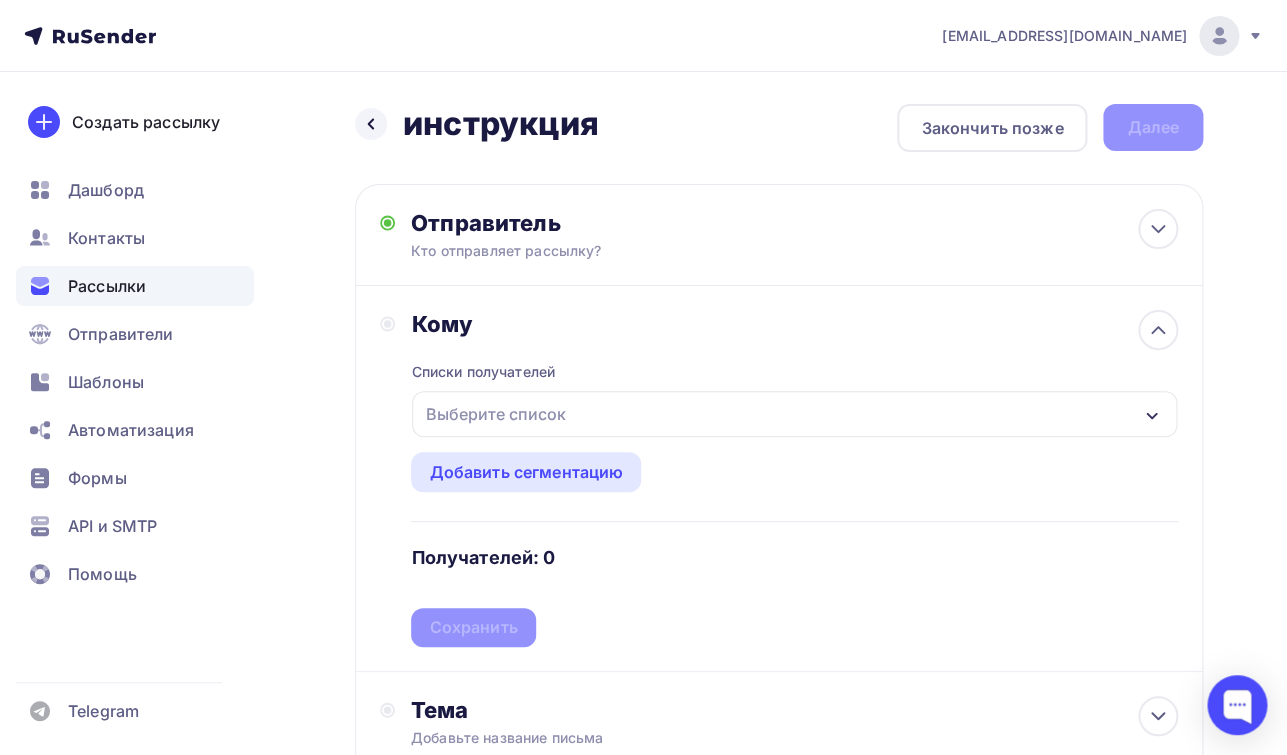 click on "Выберите список" at bounding box center (495, 414) 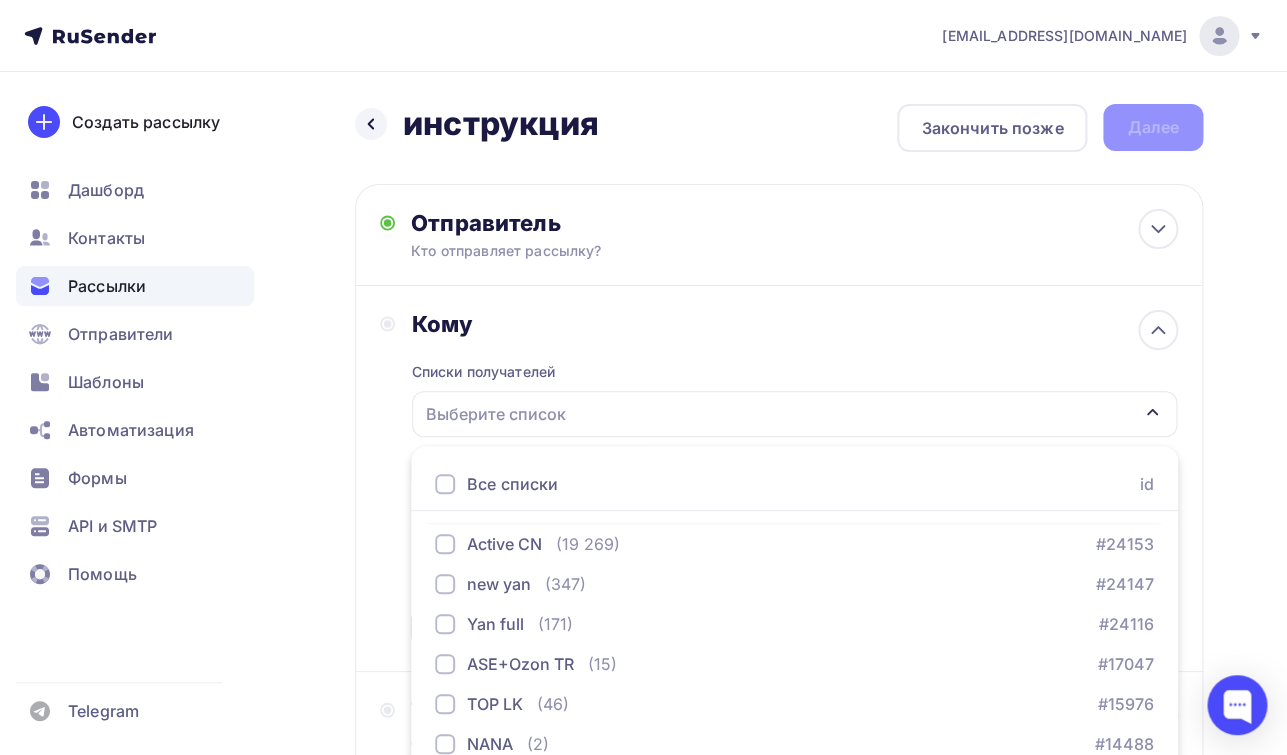 scroll, scrollTop: 84, scrollLeft: 0, axis: vertical 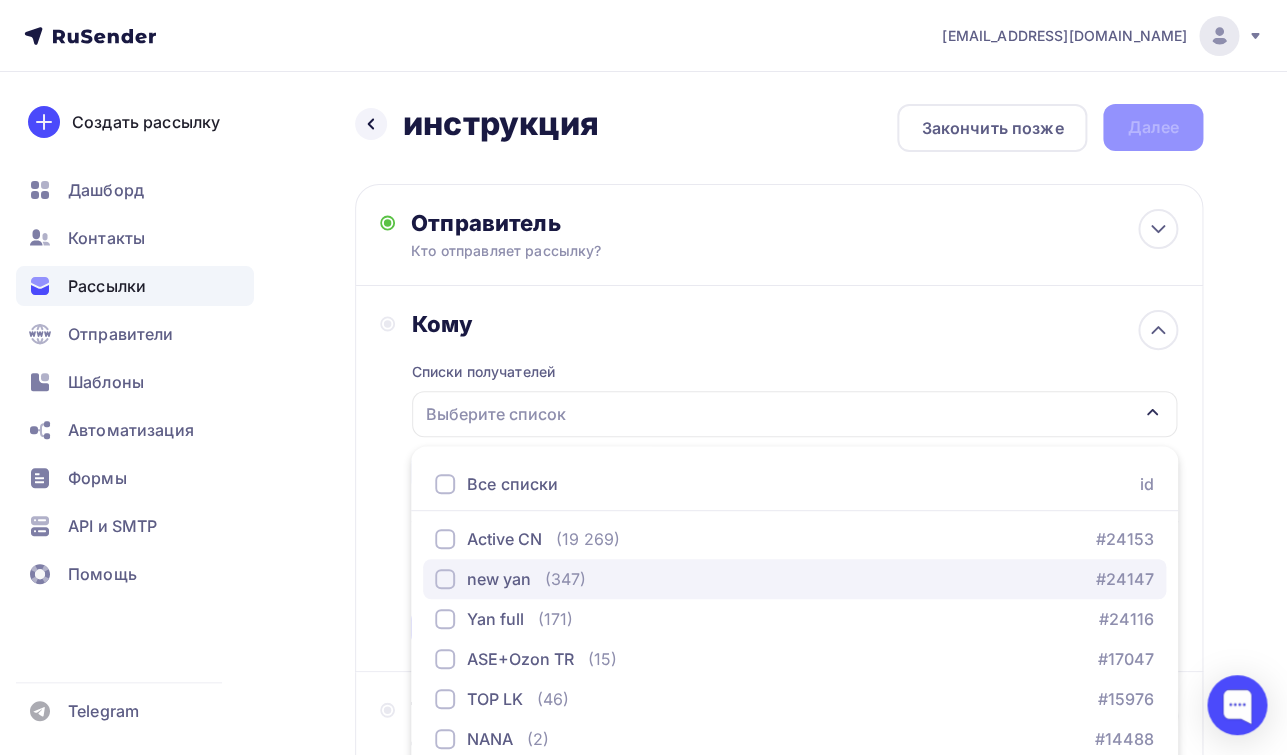 click at bounding box center (445, 579) 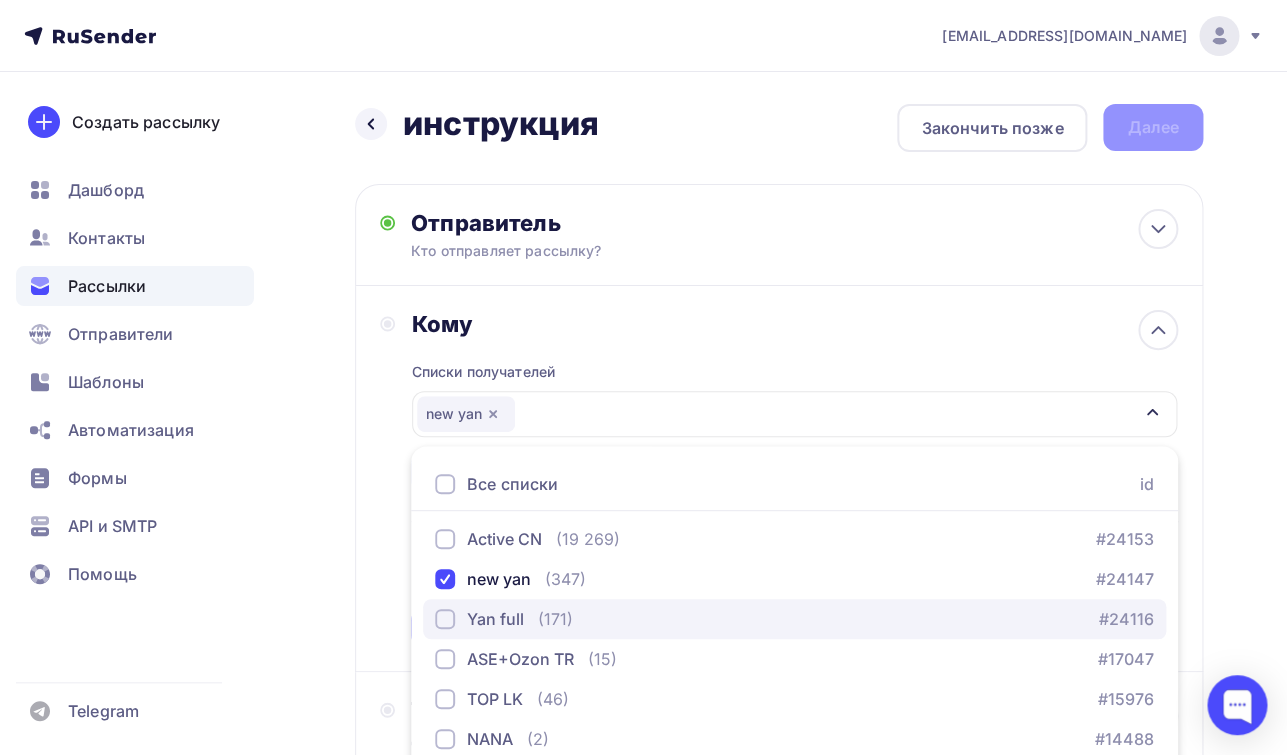 click at bounding box center [445, 619] 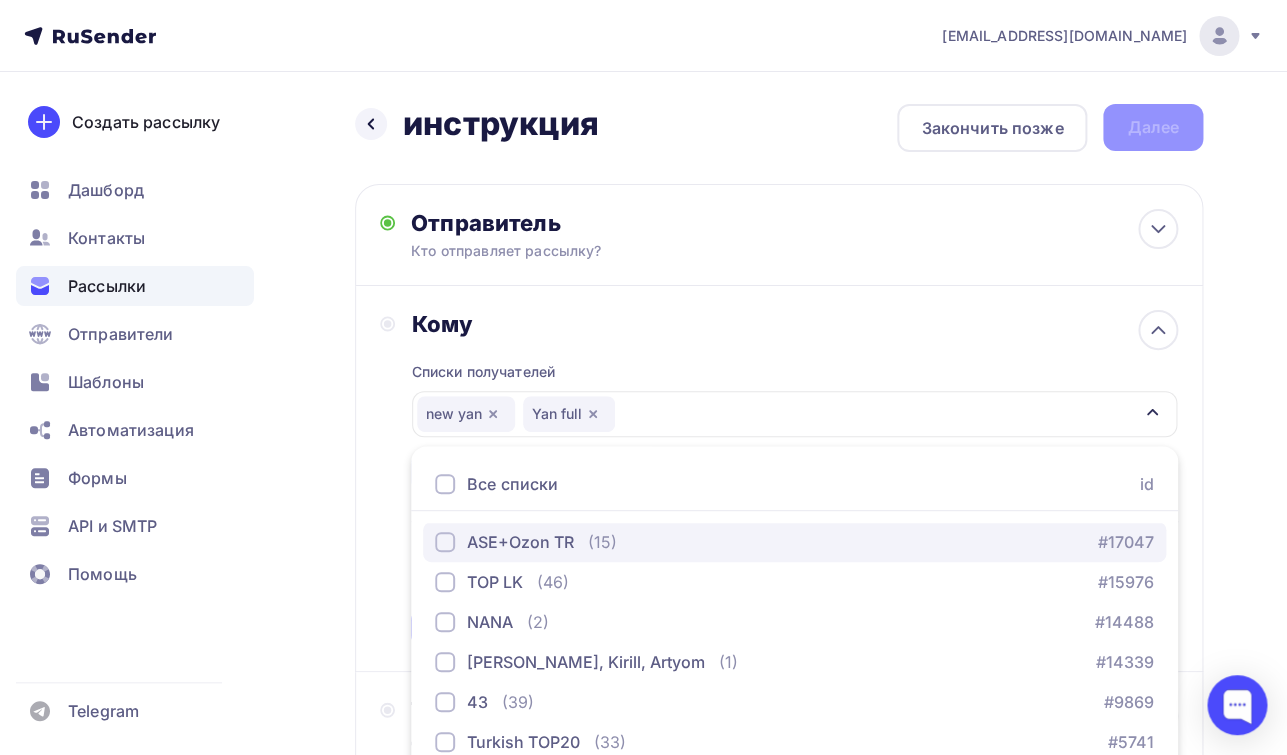 scroll, scrollTop: 204, scrollLeft: 0, axis: vertical 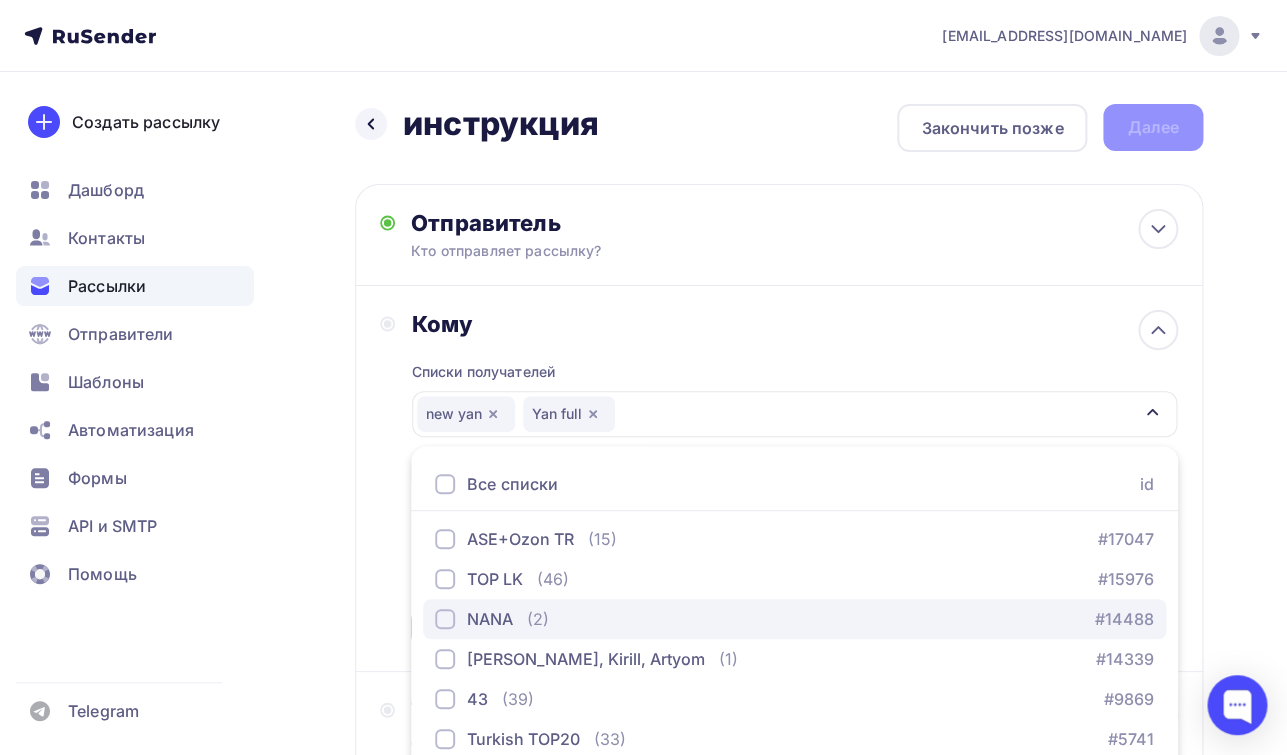 click at bounding box center (445, 619) 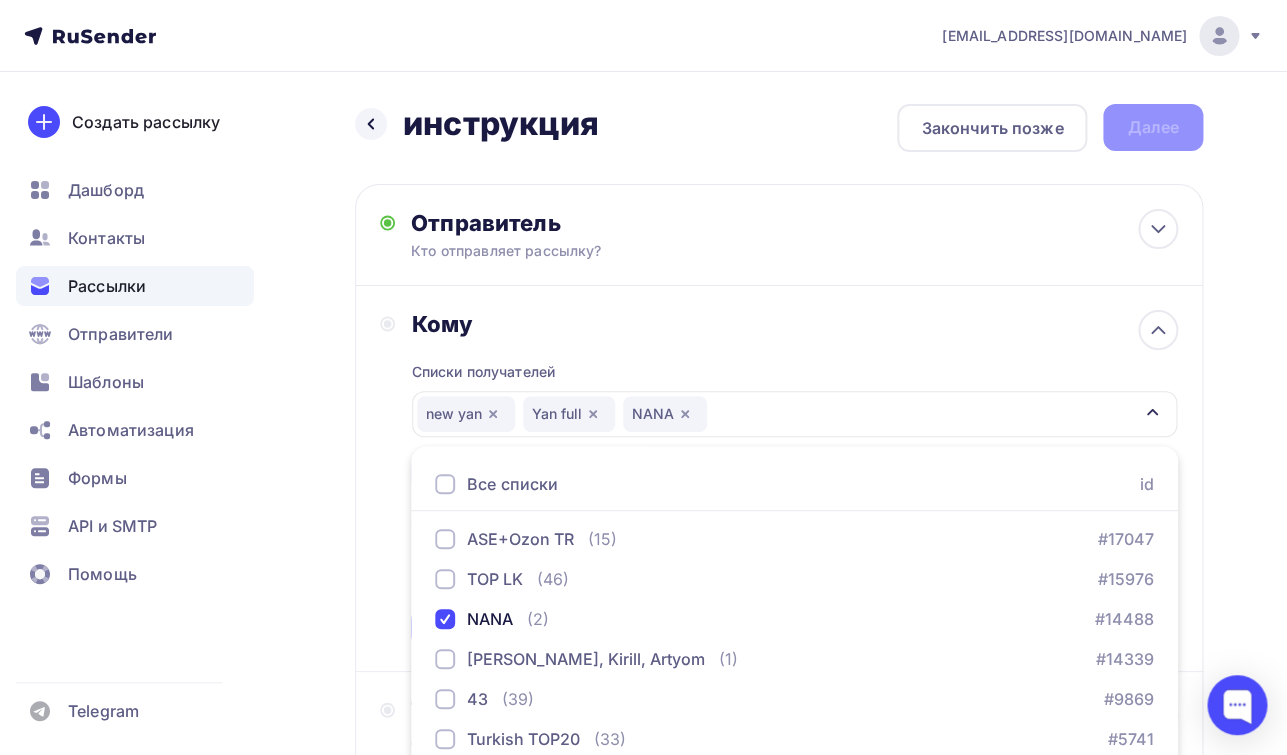 click on "Кому
Списки получателей
new yan
Yan full
NANA
Все списки
id
NO API CN
(3 974)
#24155
Passive CN
(54 908)
#24154
Active CN
(19 269)
#24153
new yan
(347)
#24147
Yan full
(171)
#24116
ASE+Ozon TR
(15)
#17047
TOP LK
(46)
#15976" at bounding box center [779, 479] 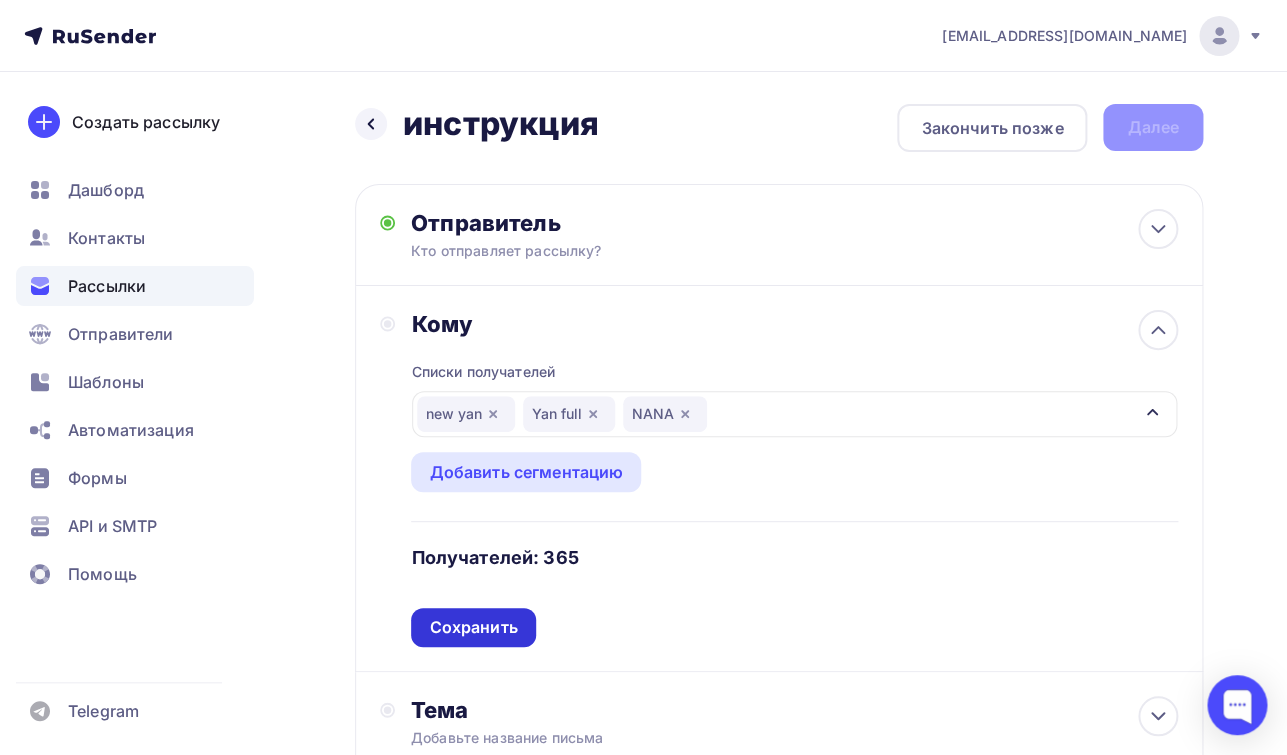 click on "Сохранить" at bounding box center [473, 627] 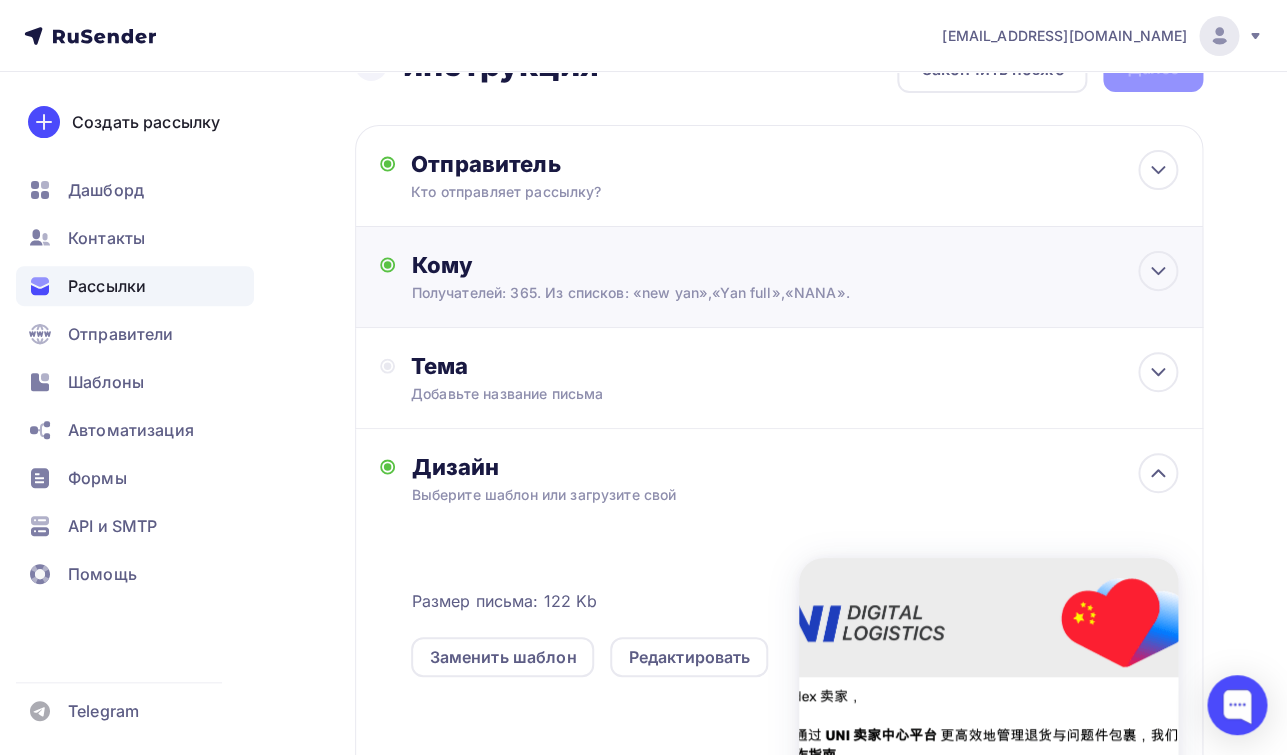 scroll, scrollTop: 140, scrollLeft: 0, axis: vertical 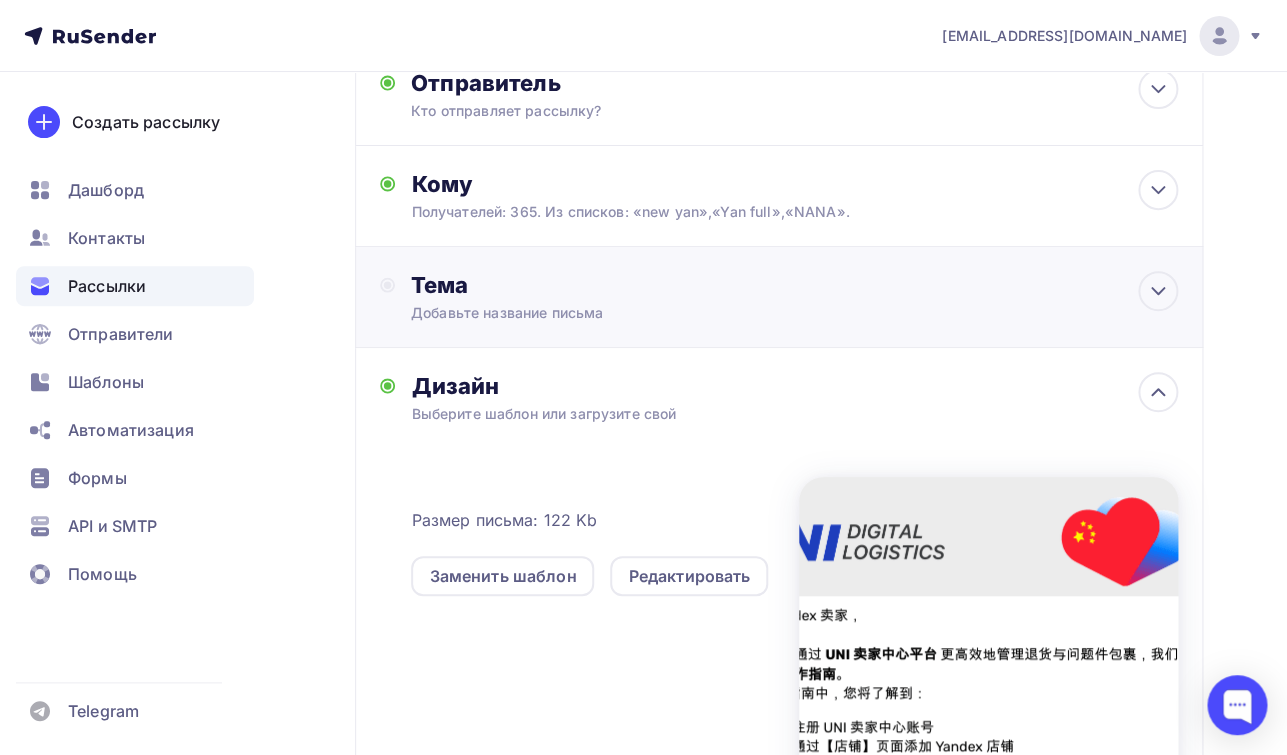 click on "Тема" at bounding box center (608, 285) 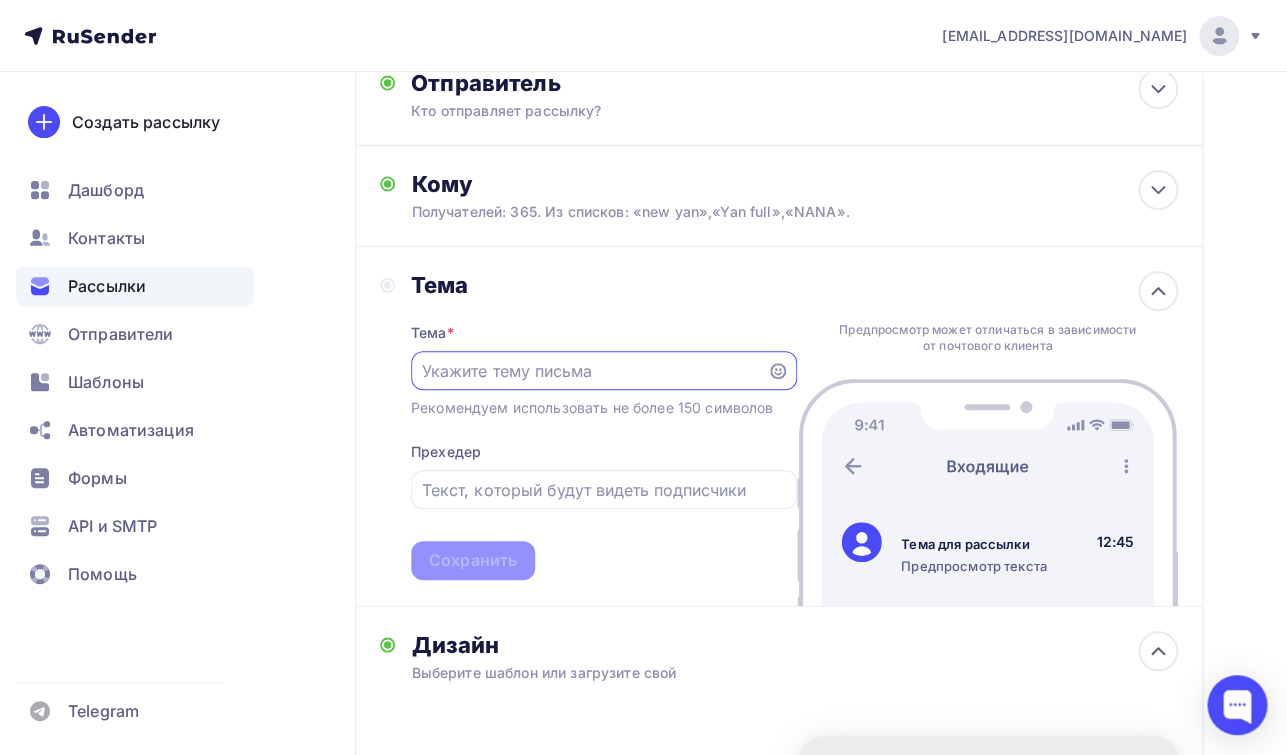 scroll, scrollTop: 0, scrollLeft: 0, axis: both 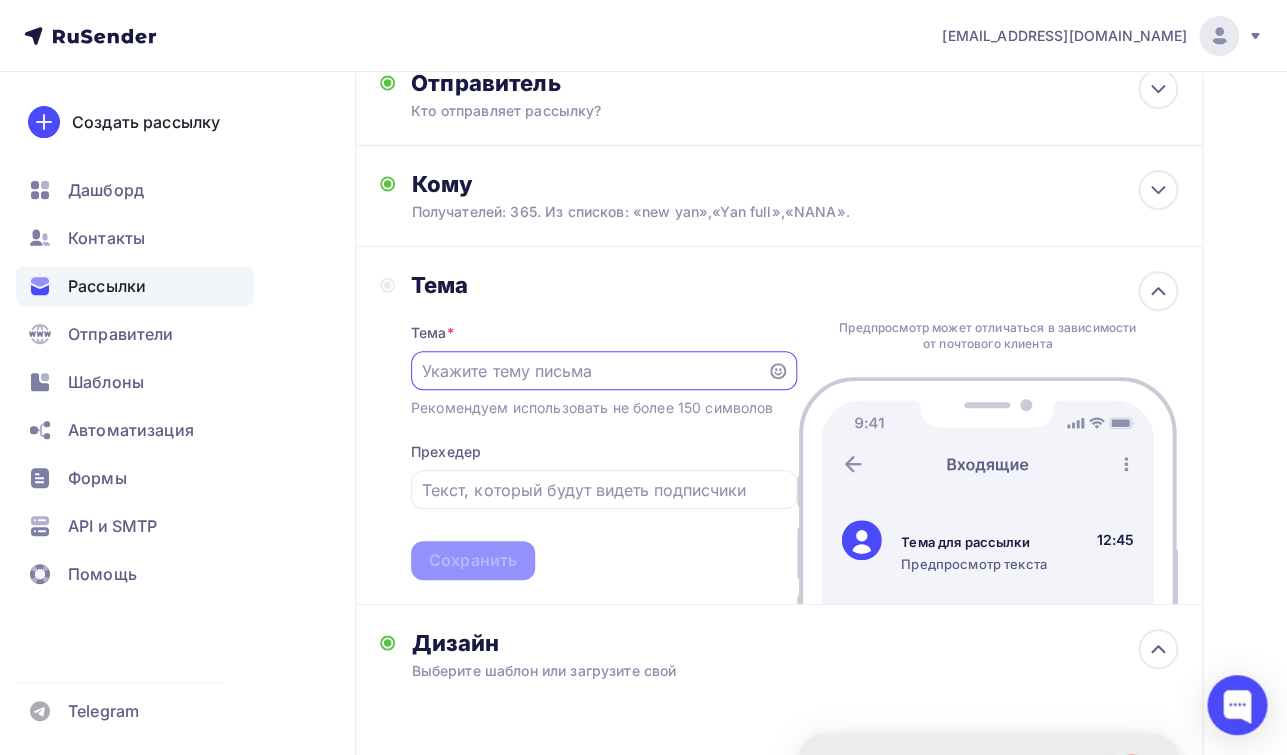 paste on "🔥UNI探仓大揭秘！总部同事带你直击仓库工作全流程！77+揽收点、3大俄罗斯清关通道、数字系统护航、平台入驻指导，中俄跨境物流就选UNI！" 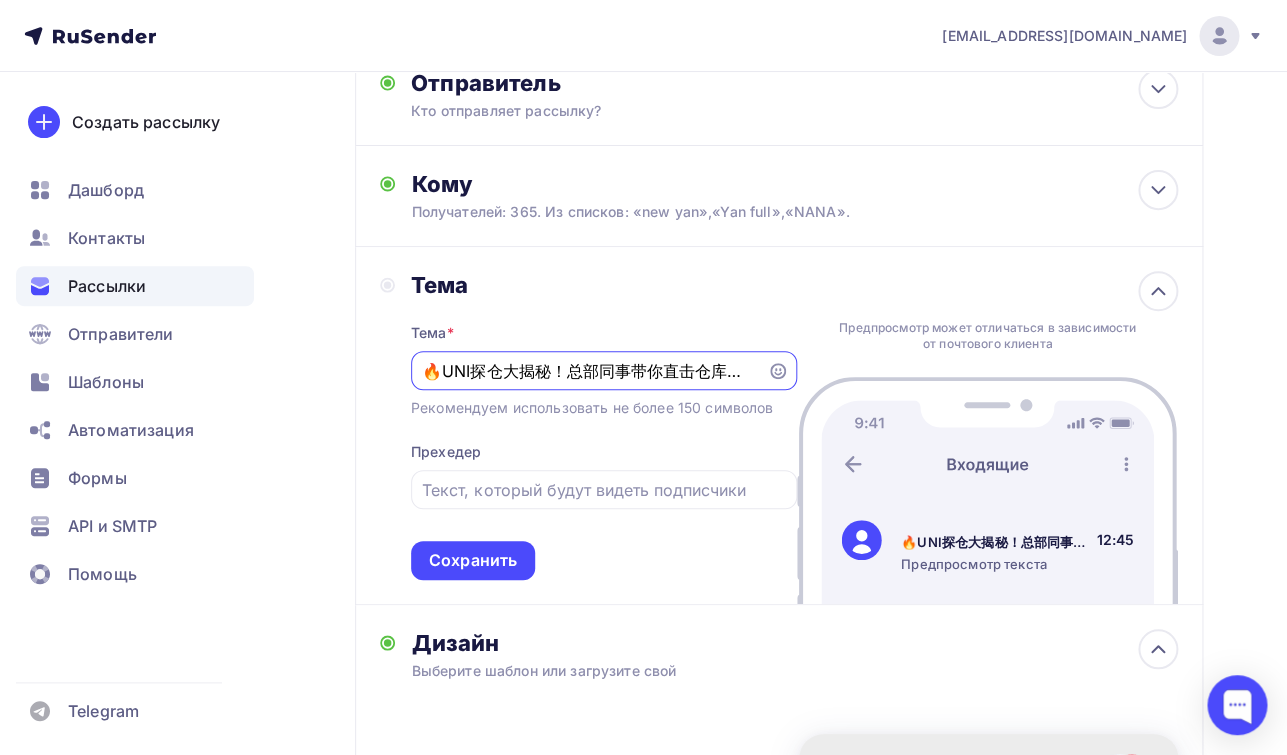 scroll, scrollTop: 0, scrollLeft: 709, axis: horizontal 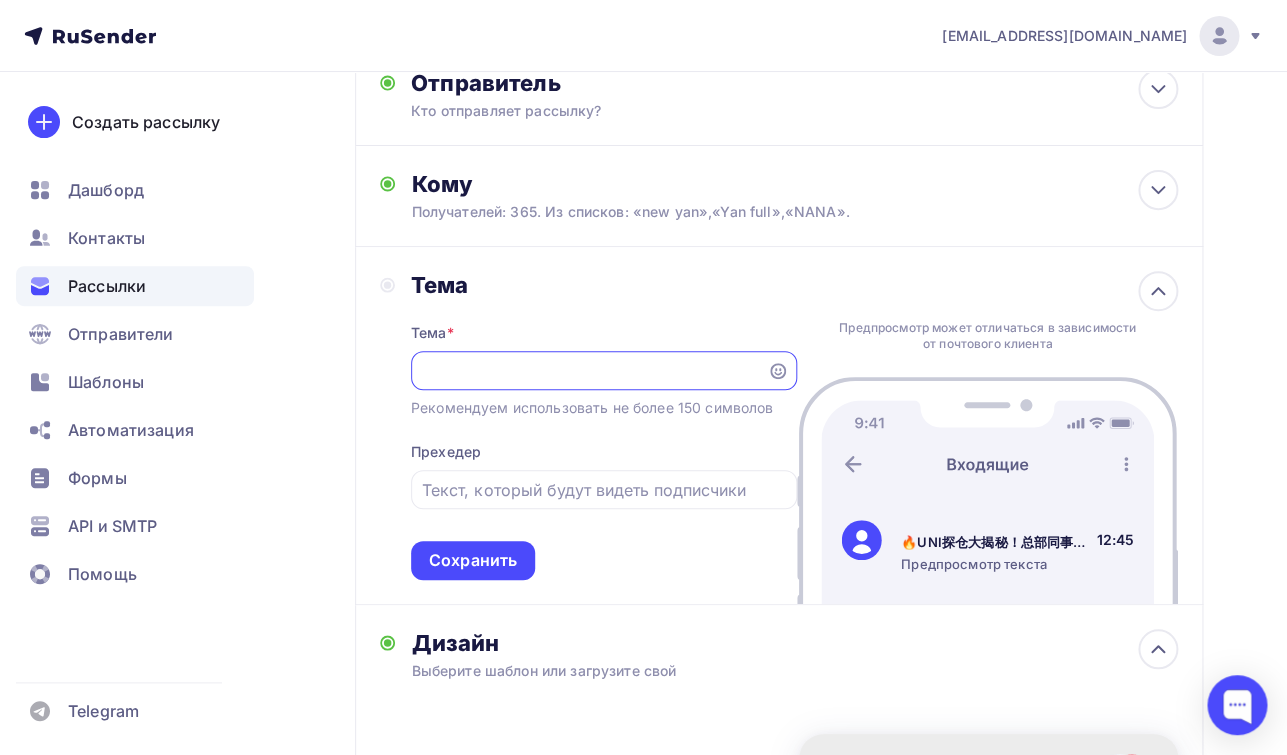 click on "🔥UNI探仓大揭秘！总部同事带你直击仓库工作全流程！77+揽收点、3大俄罗斯清关通道、数字系统护航、平台入驻指导，中俄跨境物流就选UNI！" at bounding box center (588, 371) 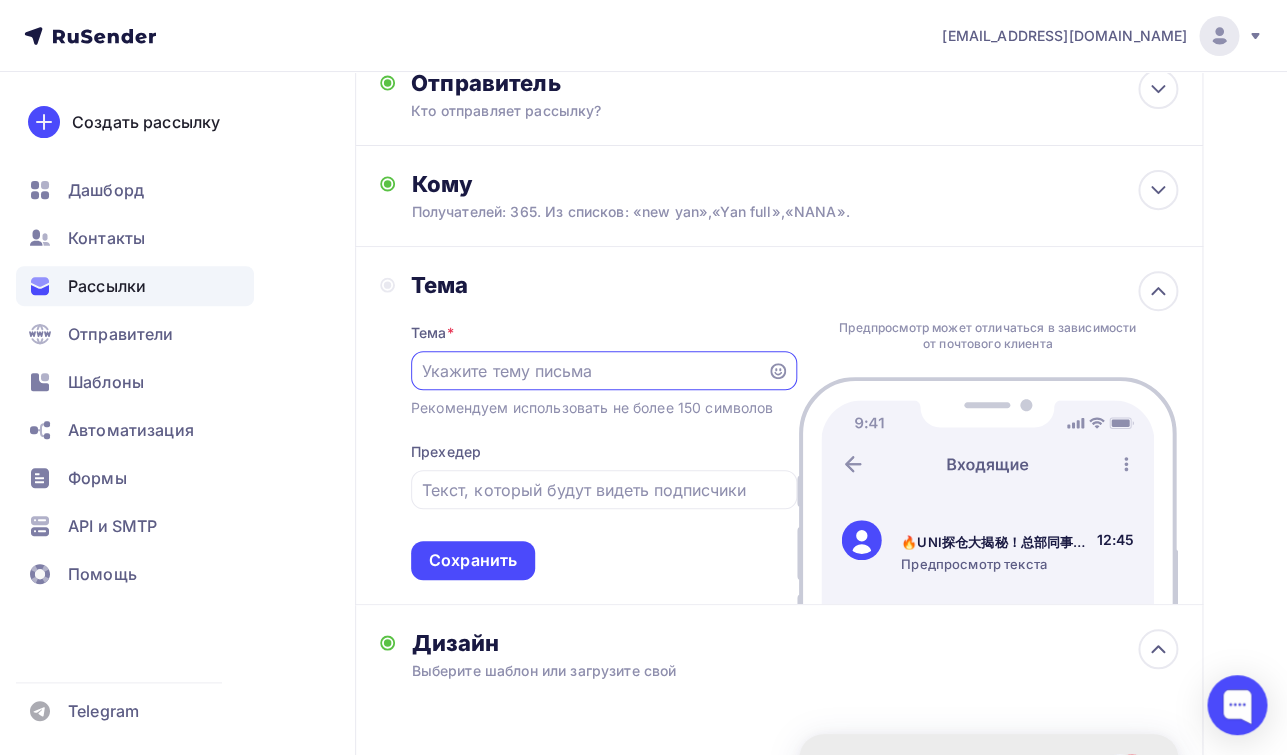 scroll, scrollTop: 0, scrollLeft: 0, axis: both 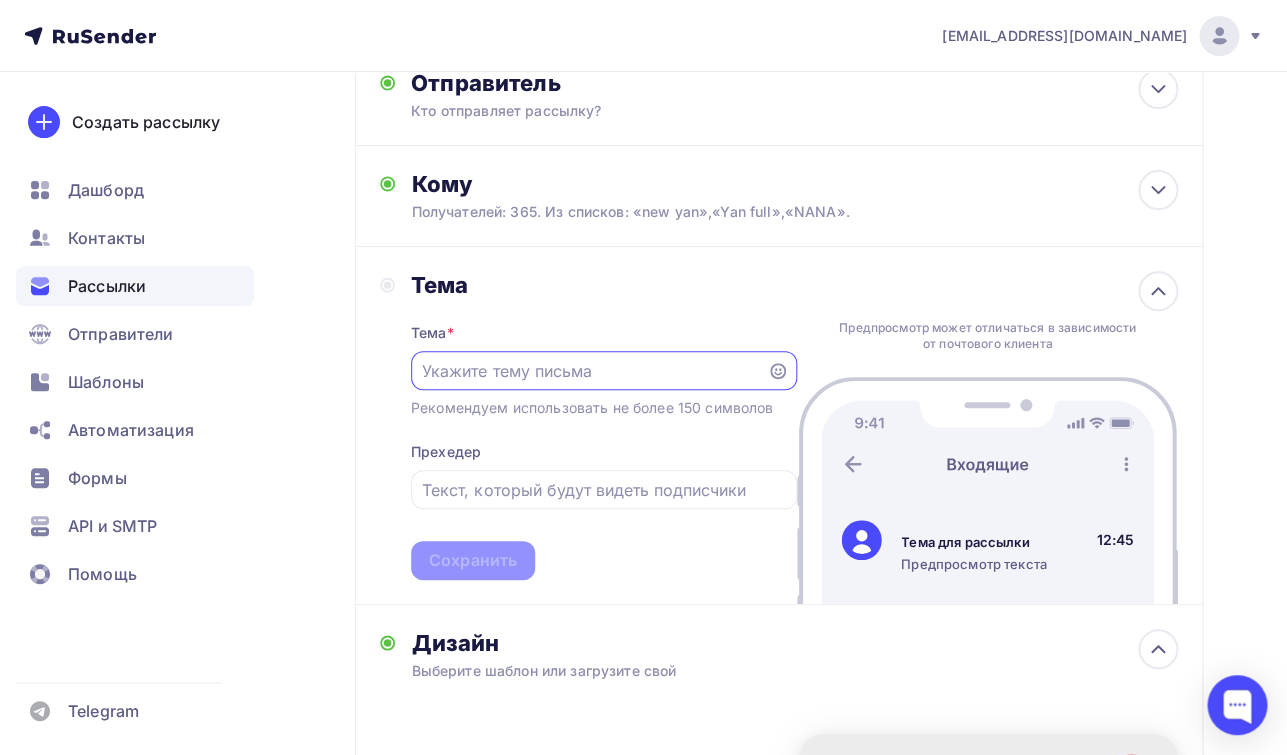 paste on "Yandex 卖家必看：" 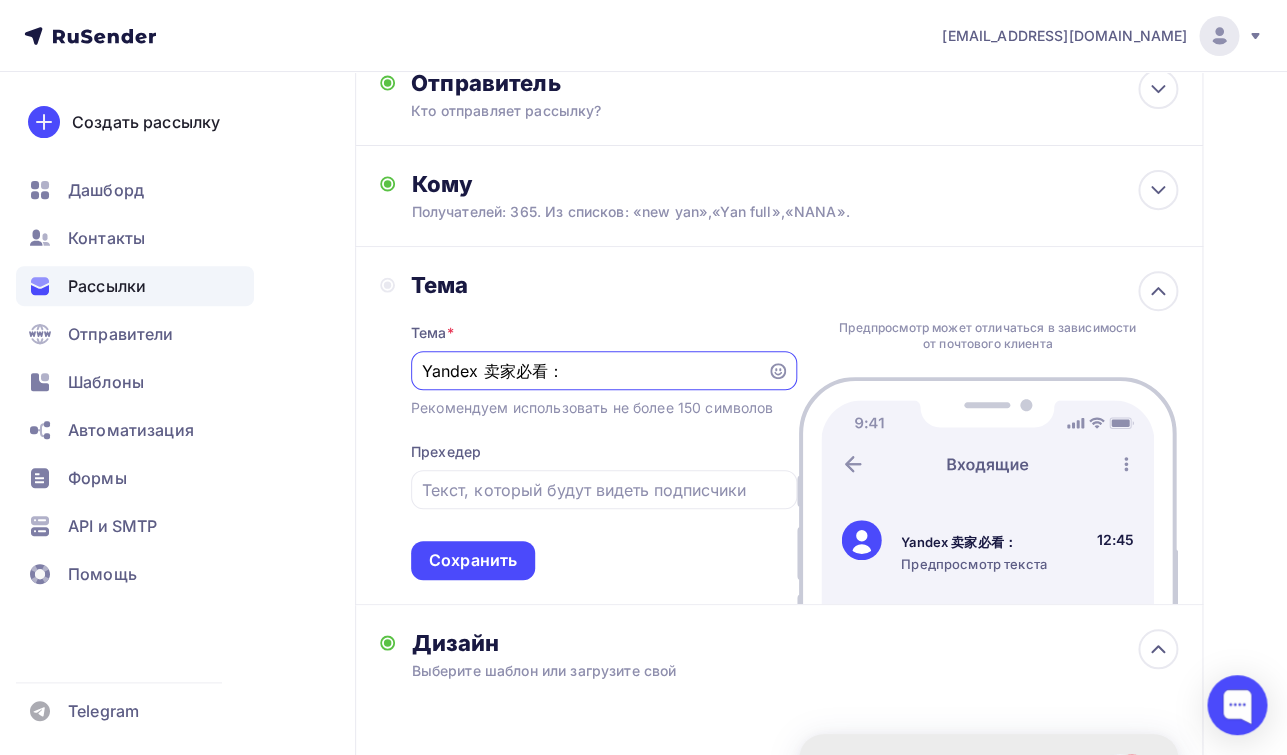 paste on "开启退货管理新方式！" 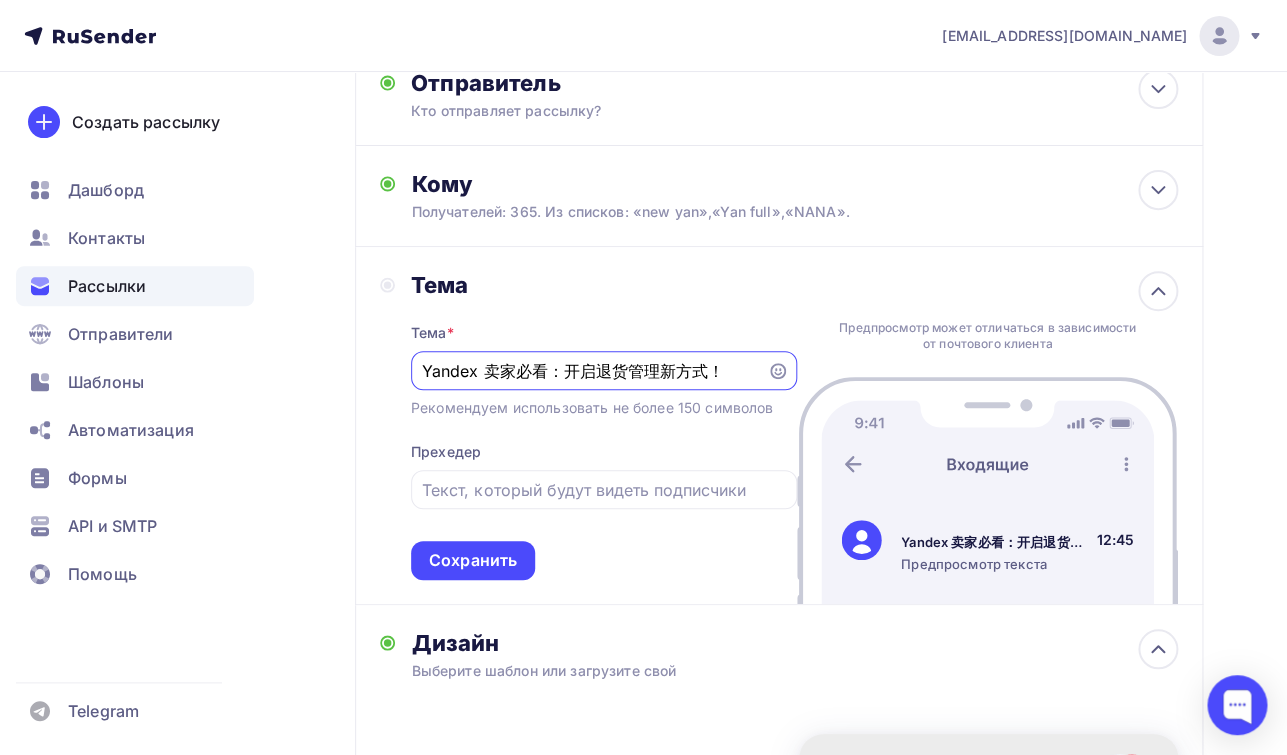 click on "Yandex 卖家必看：开启退货管理新方式！" at bounding box center [588, 371] 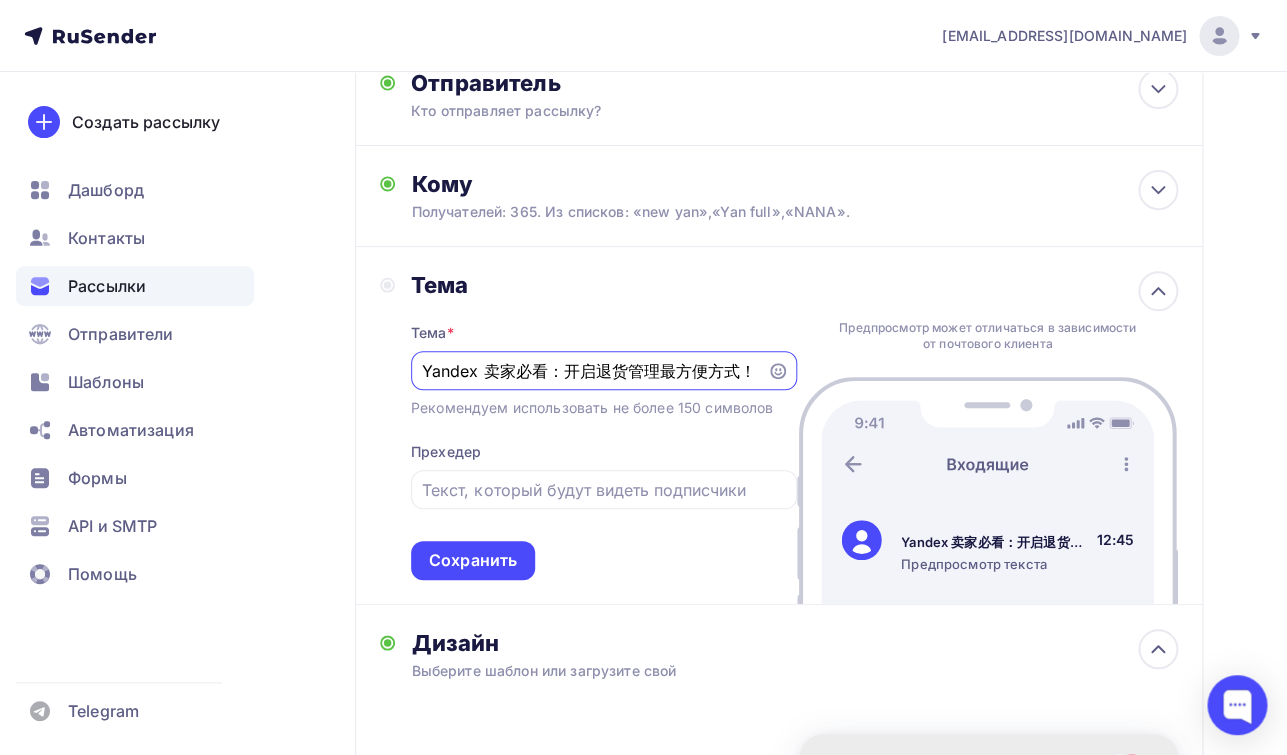 type on "Yandex 卖家必看：开启退货管理最方便方式！" 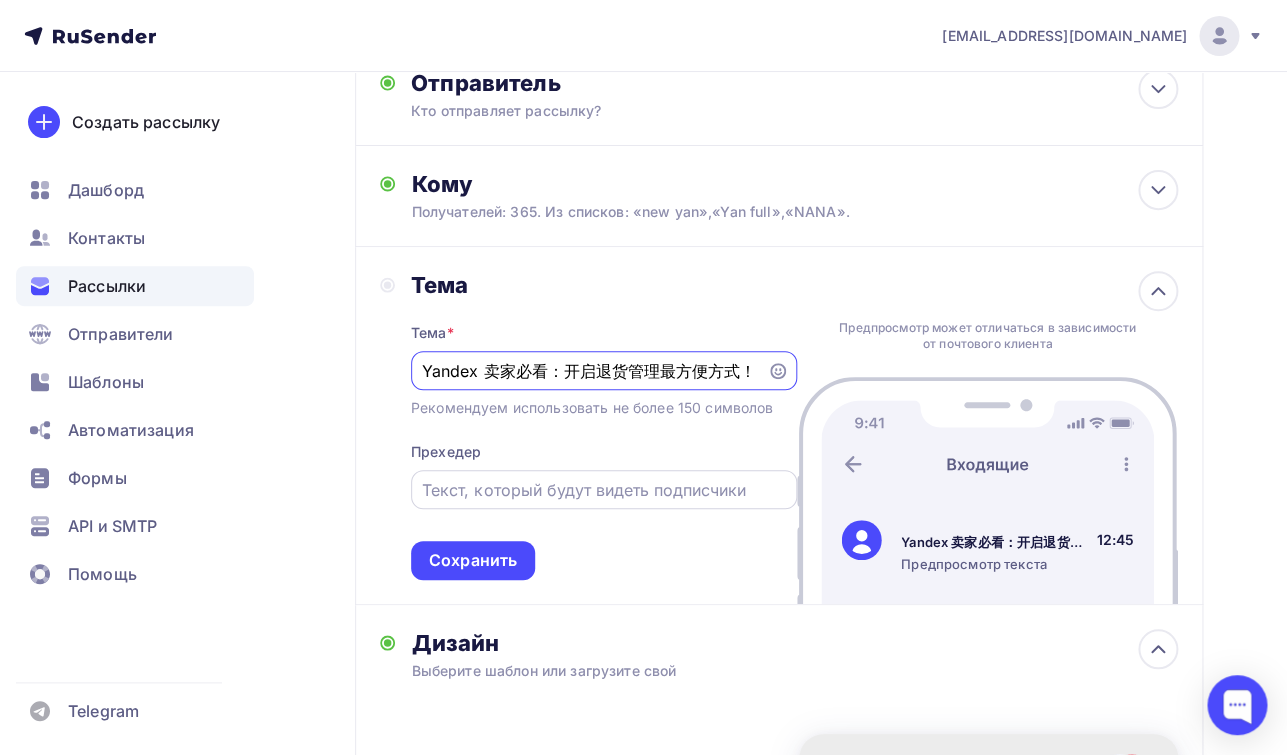 click at bounding box center (603, 490) 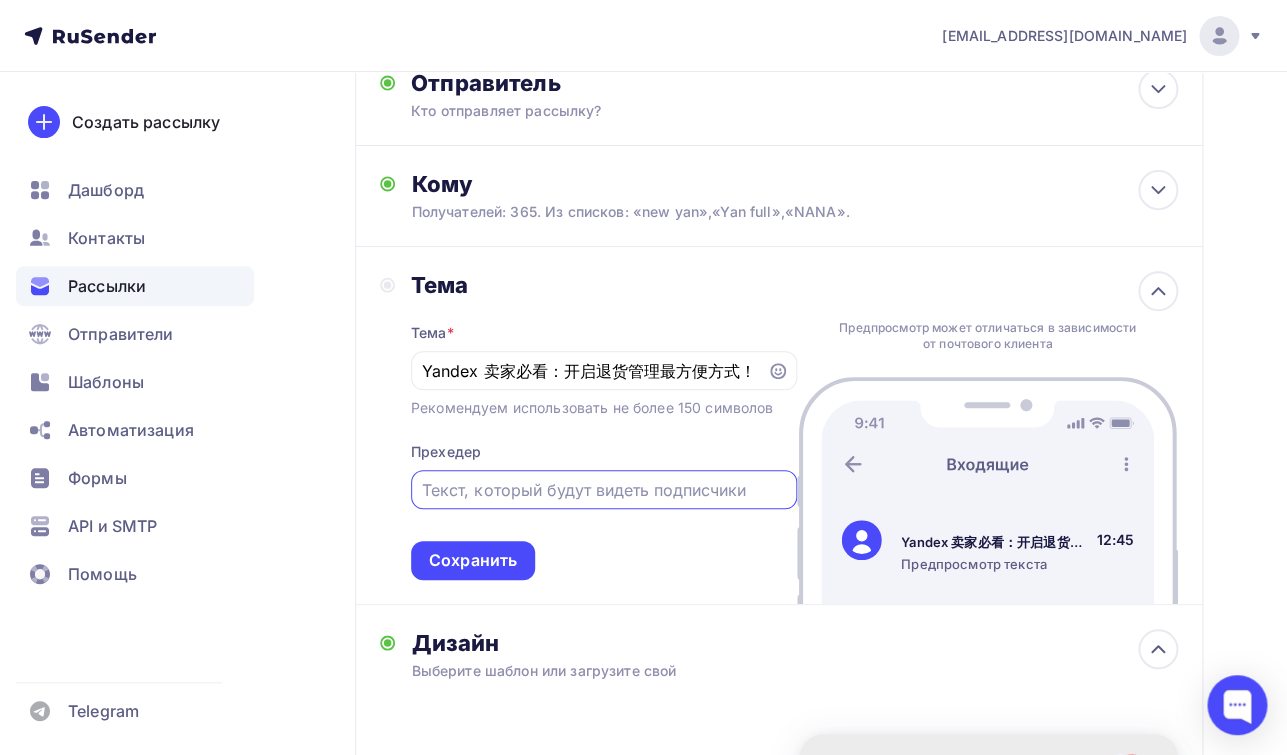 paste on "解决退货难题，只需 3 步！" 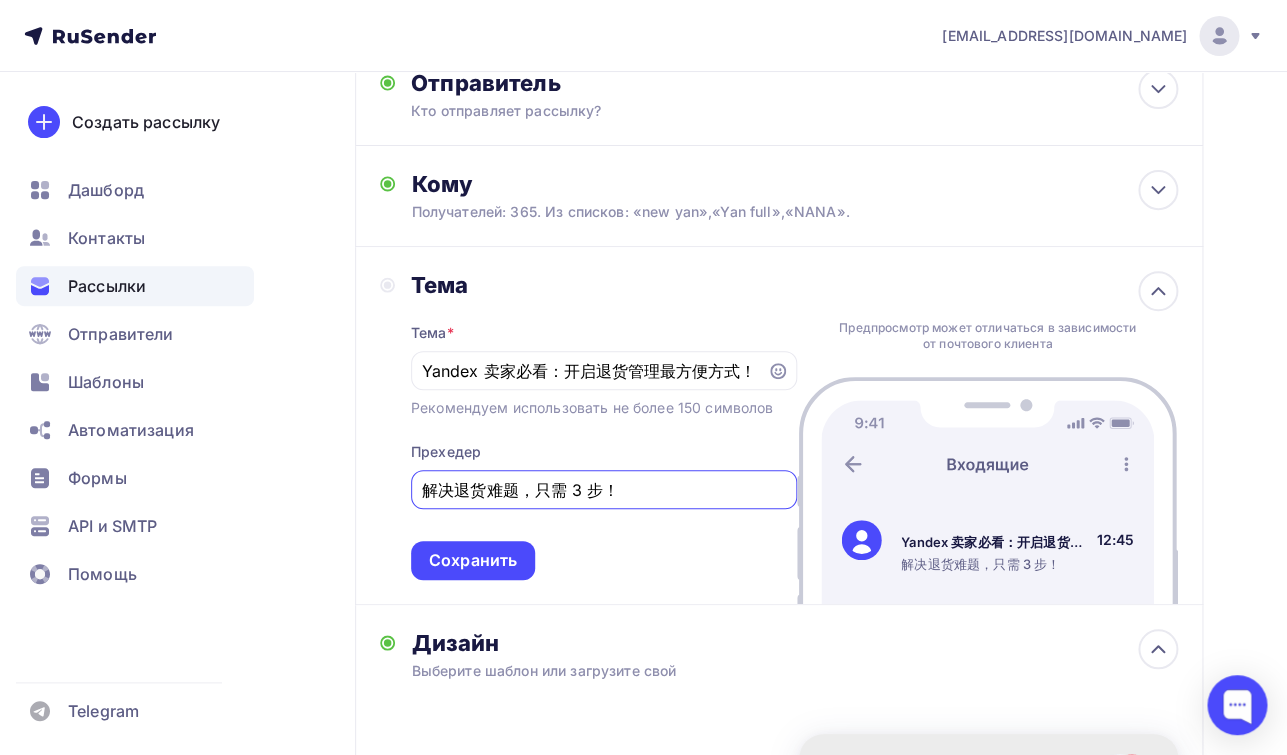click on "解决退货难题，只需 3 步！" at bounding box center [603, 490] 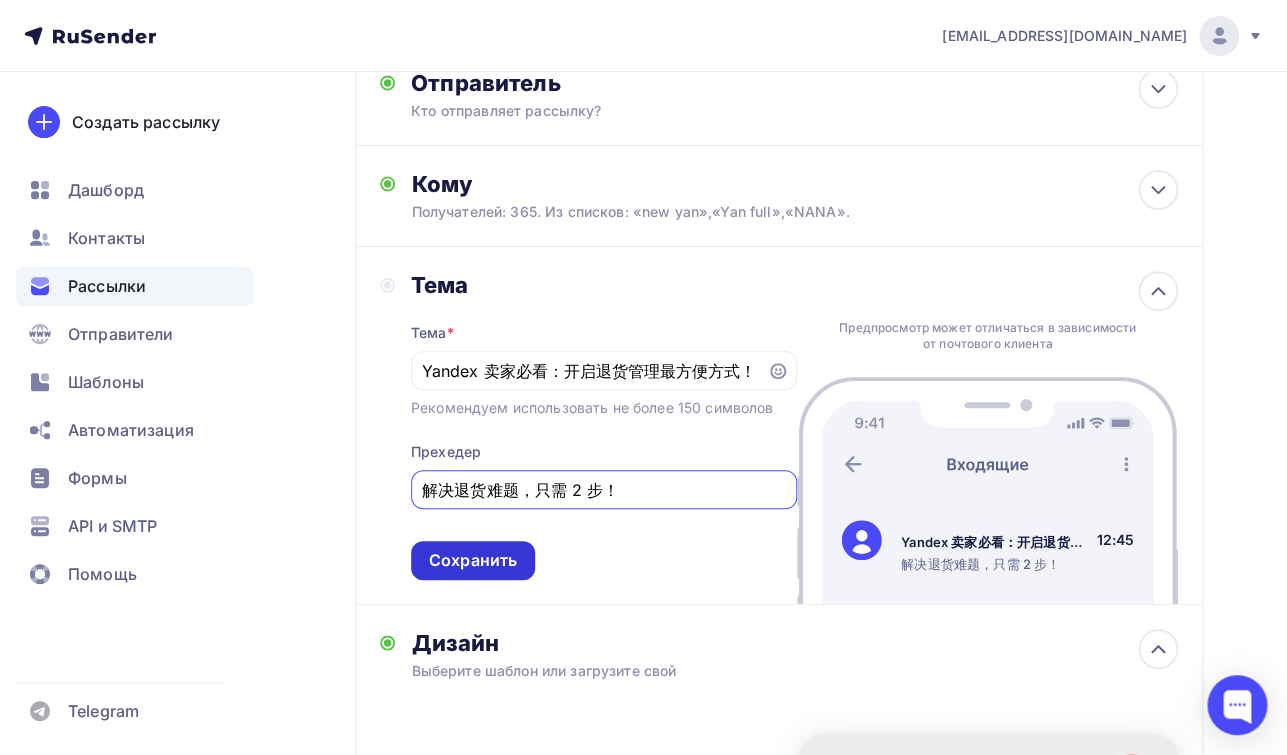 type on "解决退货难题，只需 2 步！" 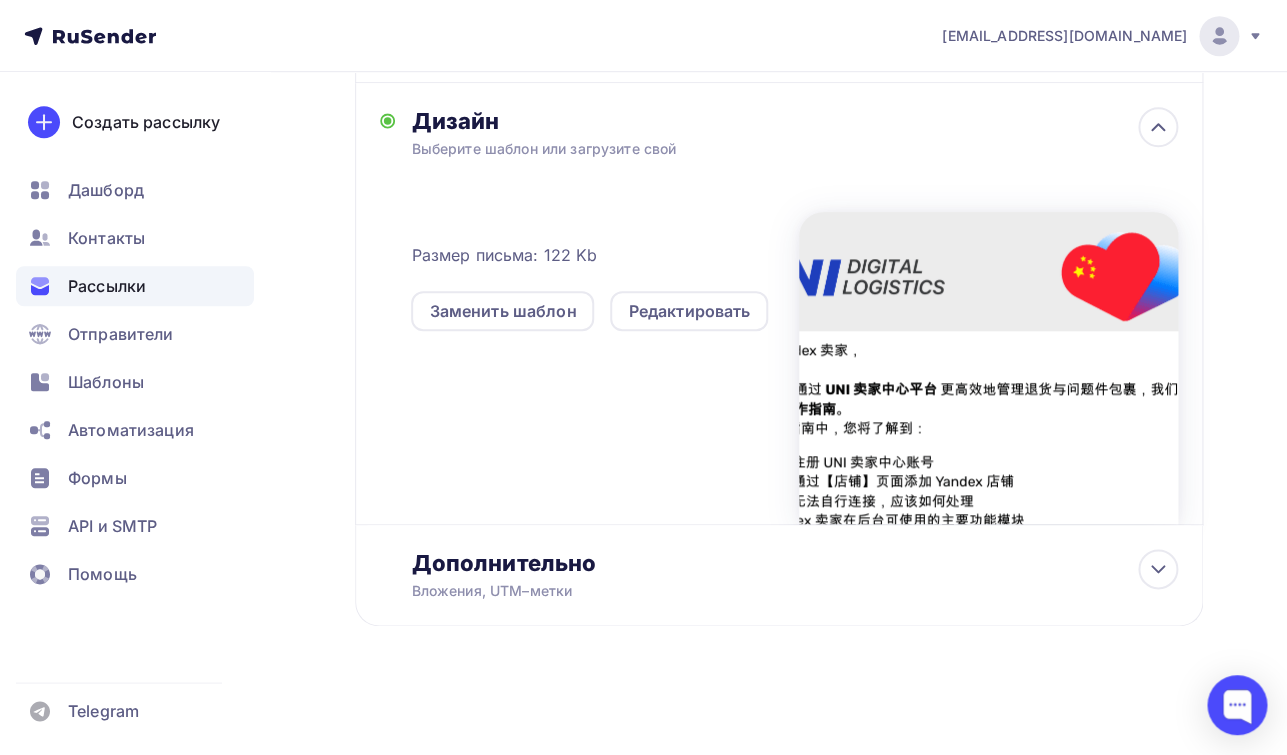 scroll, scrollTop: 0, scrollLeft: 0, axis: both 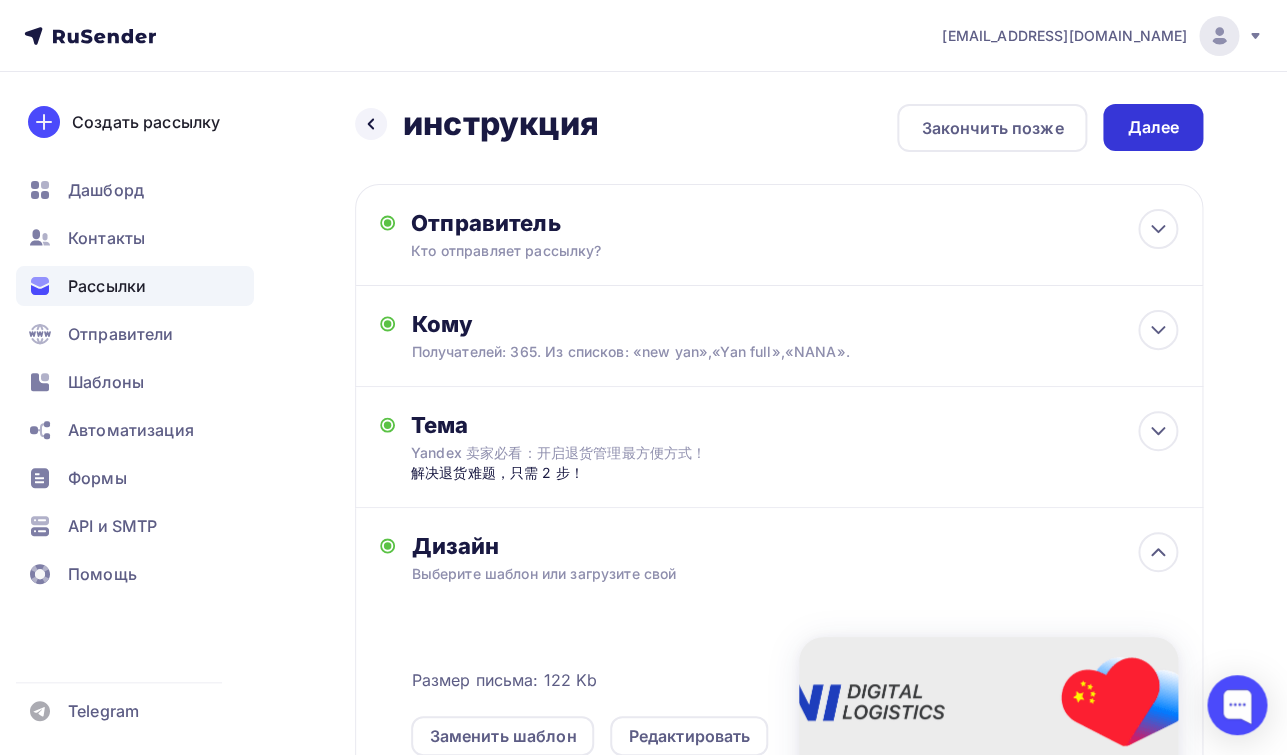 click on "Далее" at bounding box center [1153, 127] 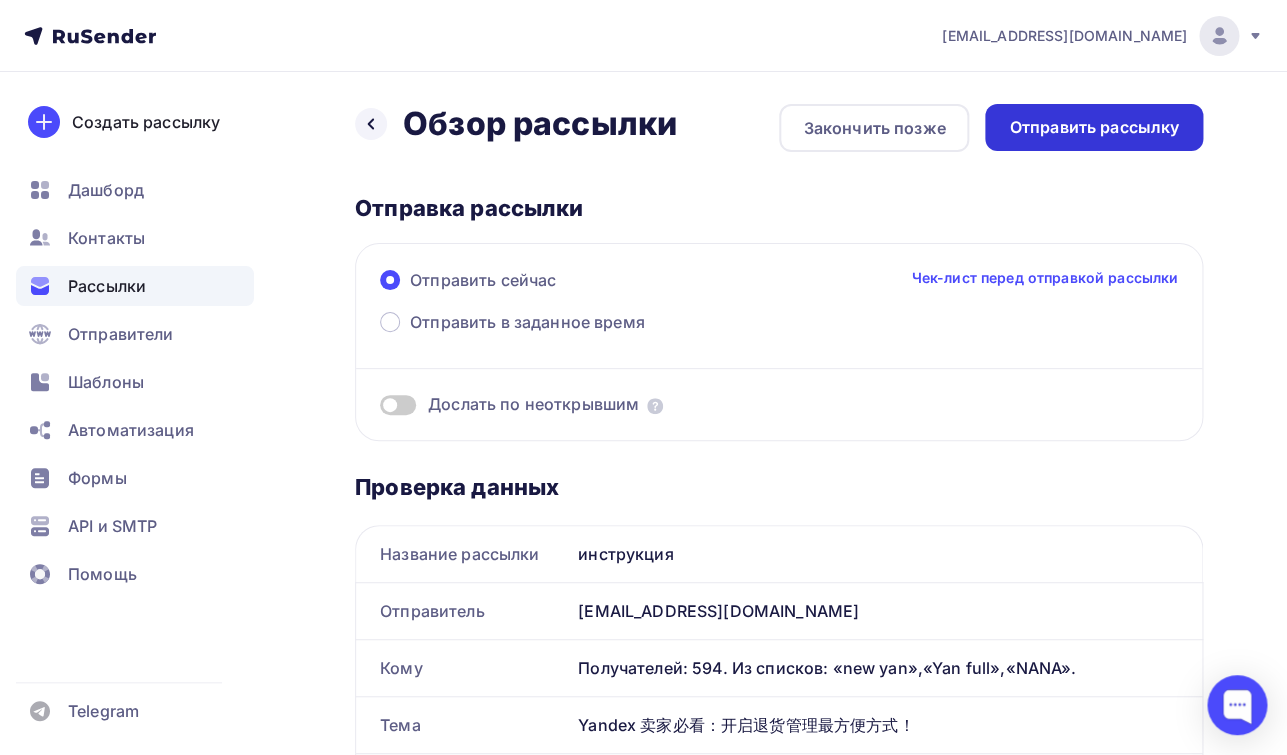 scroll, scrollTop: 0, scrollLeft: 0, axis: both 